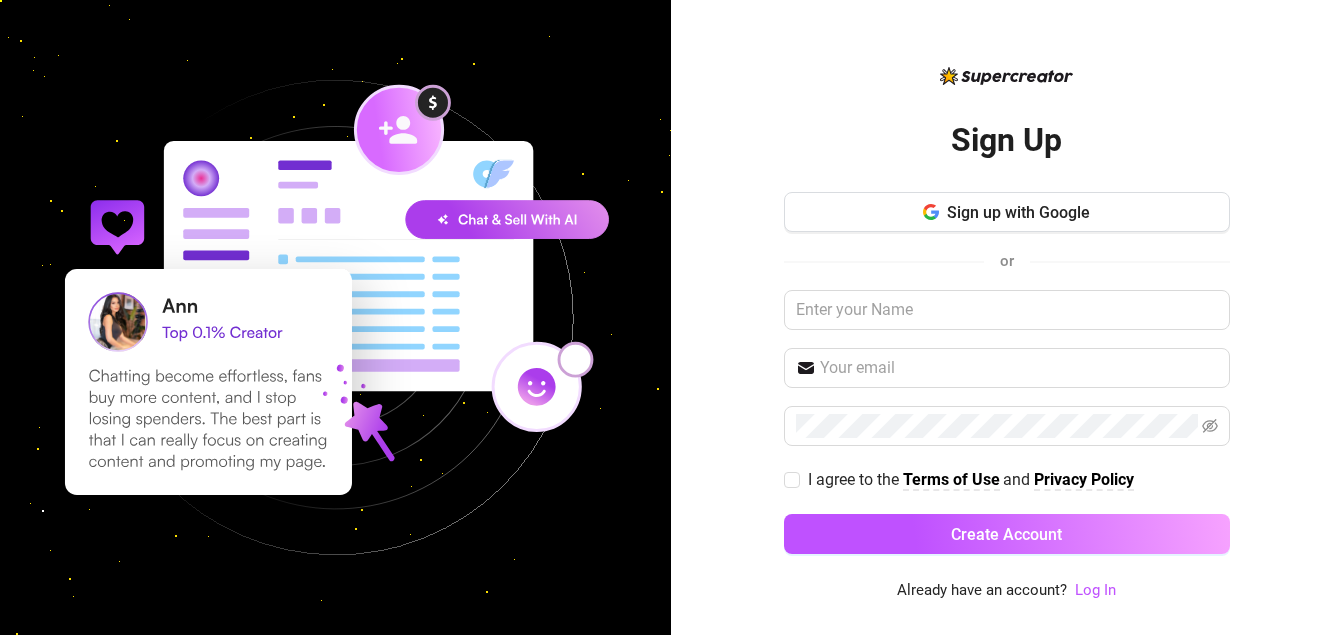 scroll, scrollTop: 0, scrollLeft: 0, axis: both 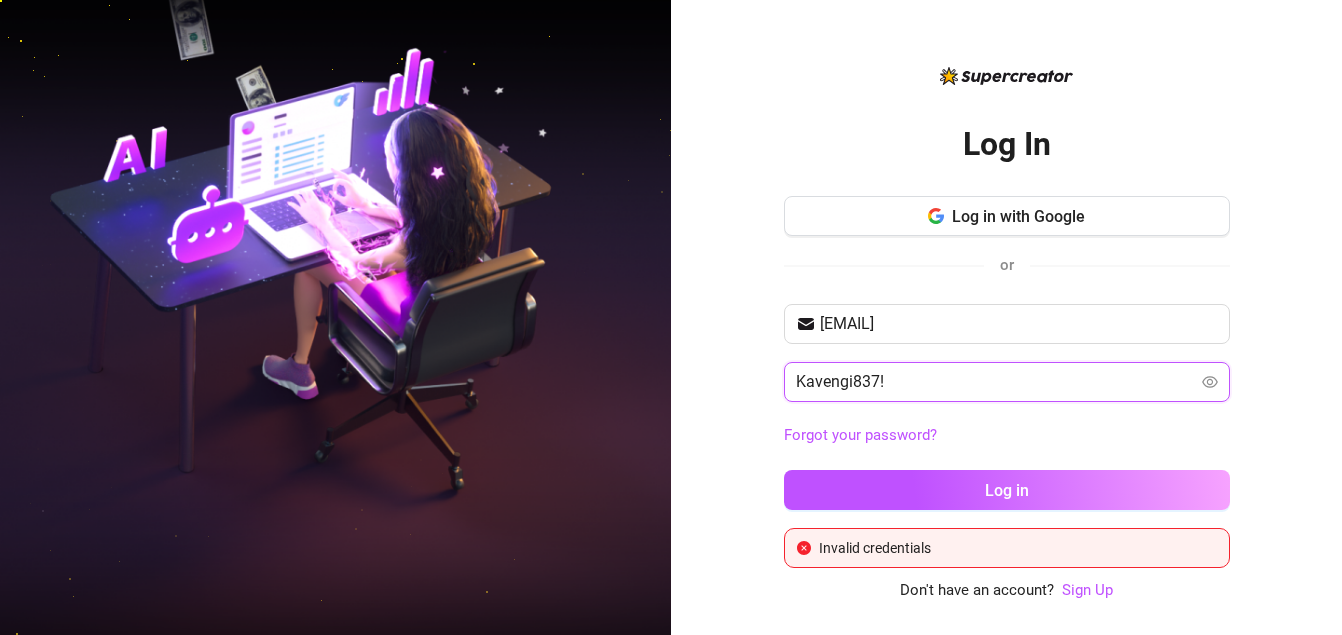 click on "Kavengi837!" at bounding box center [997, 382] 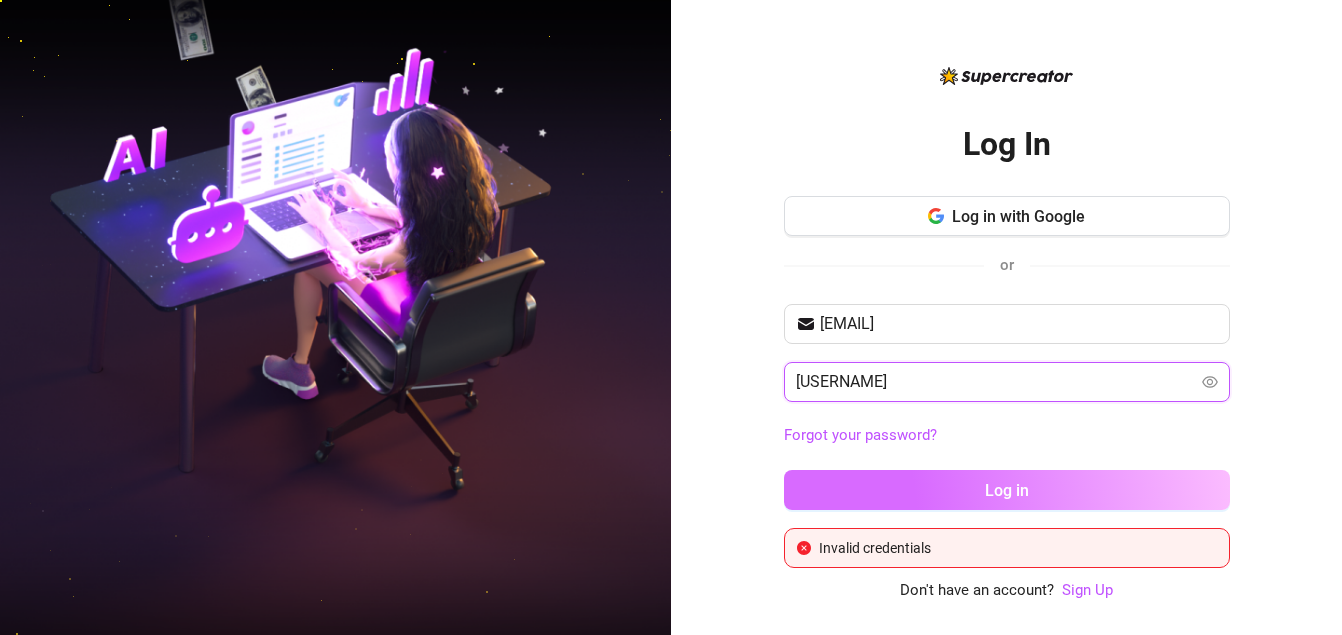 type on "Kavengi83!" 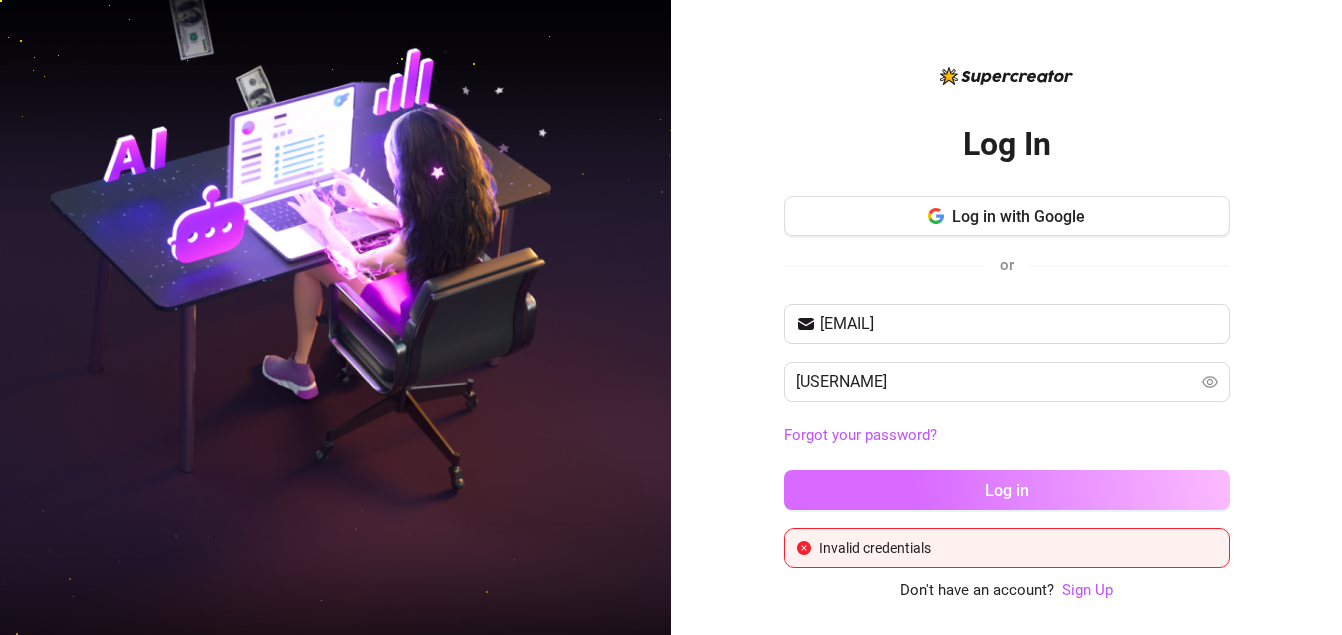 click on "Log in" at bounding box center [1007, 490] 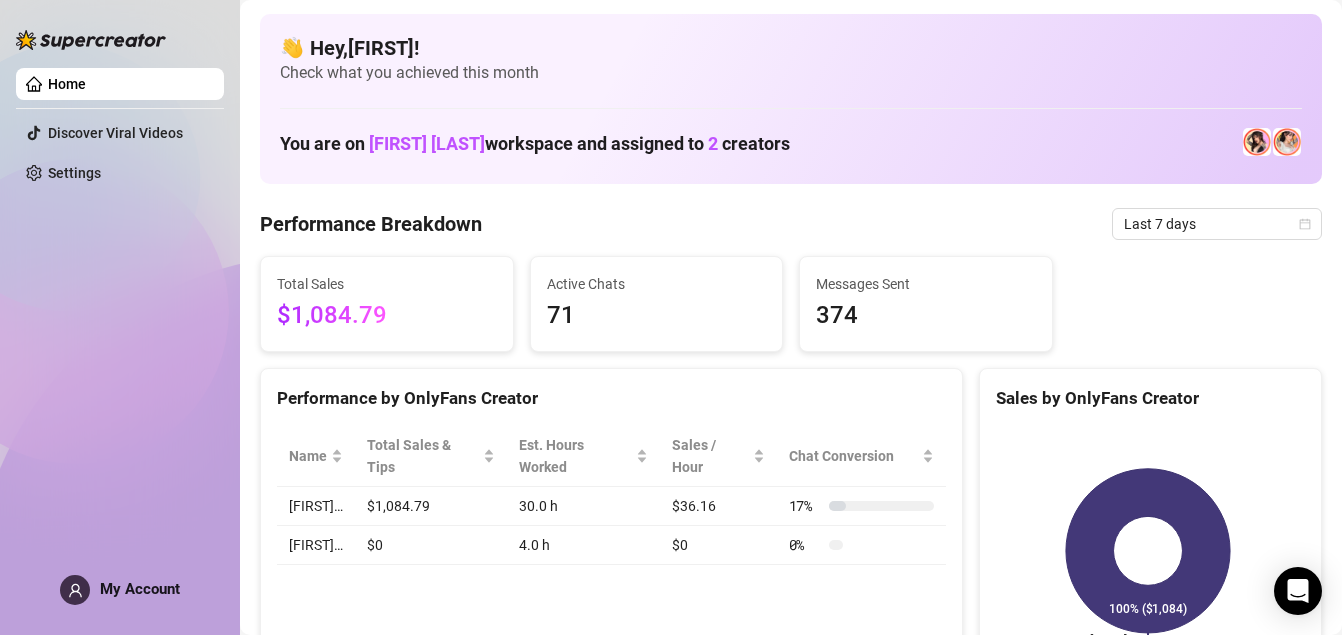 click on "Home" at bounding box center [67, 84] 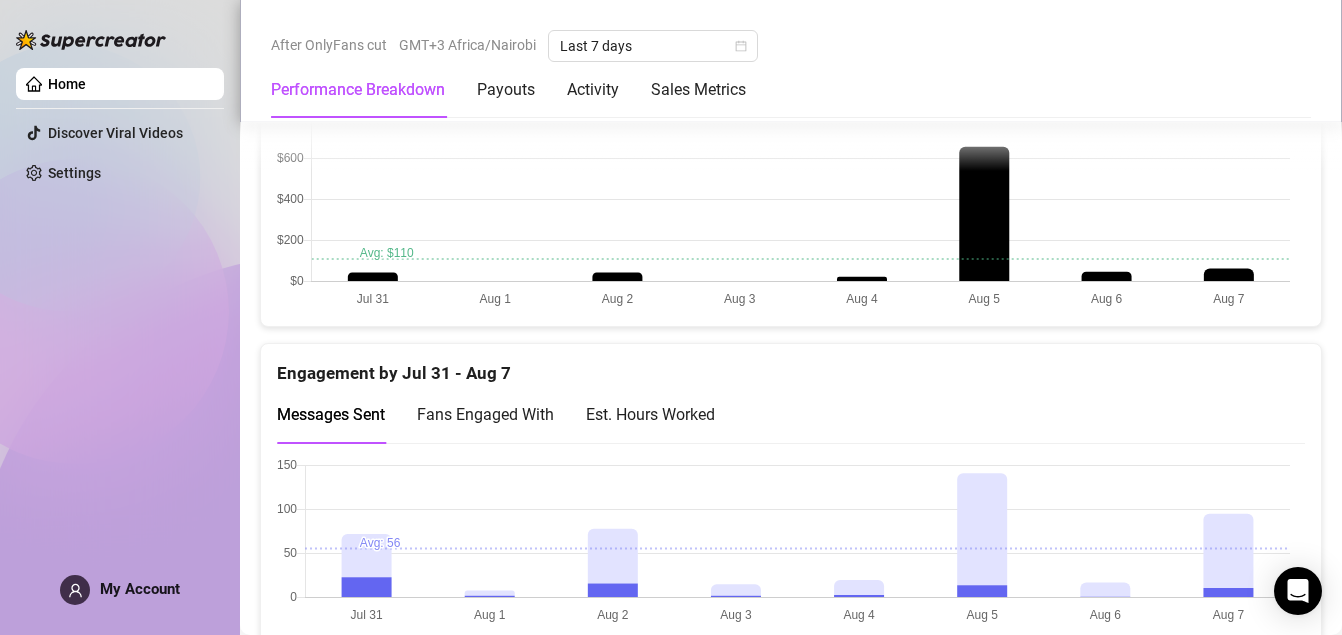 scroll, scrollTop: 1200, scrollLeft: 0, axis: vertical 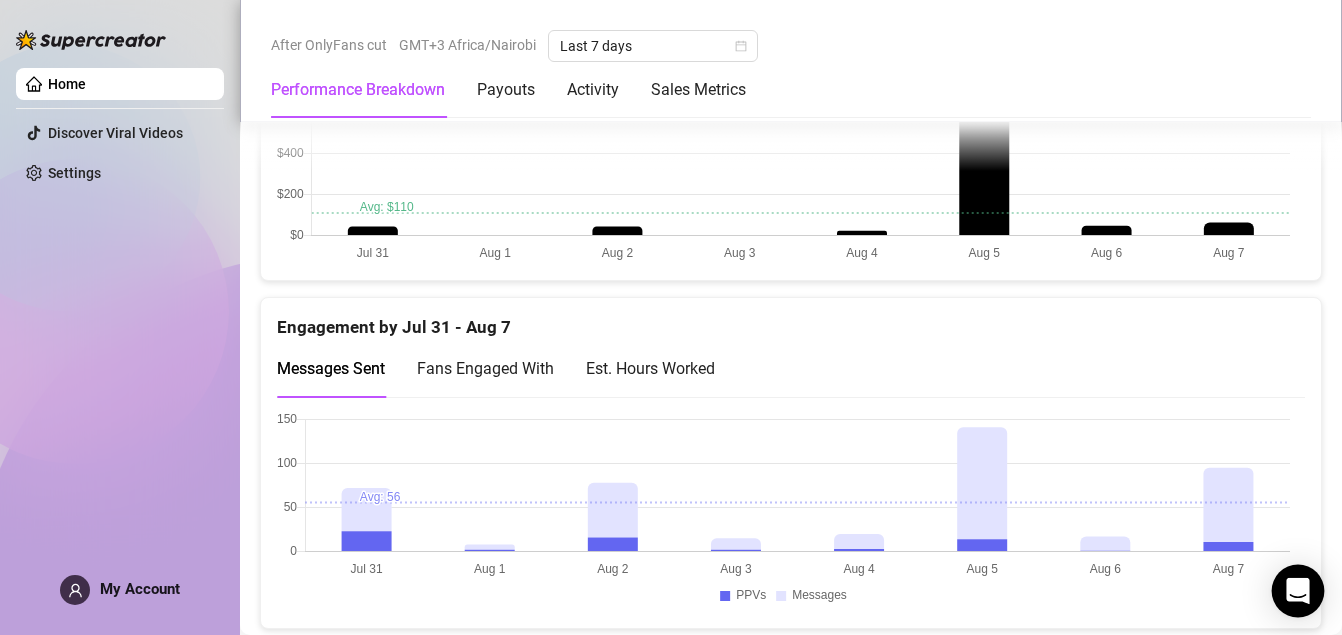 click 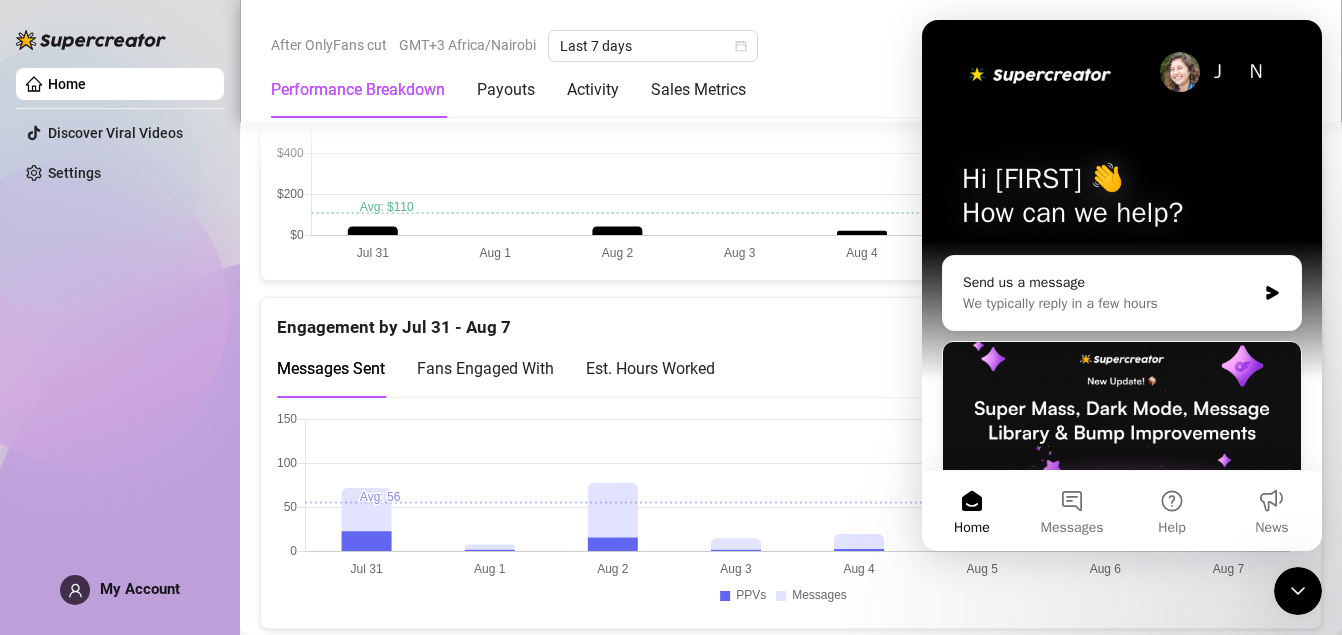 scroll, scrollTop: 0, scrollLeft: 0, axis: both 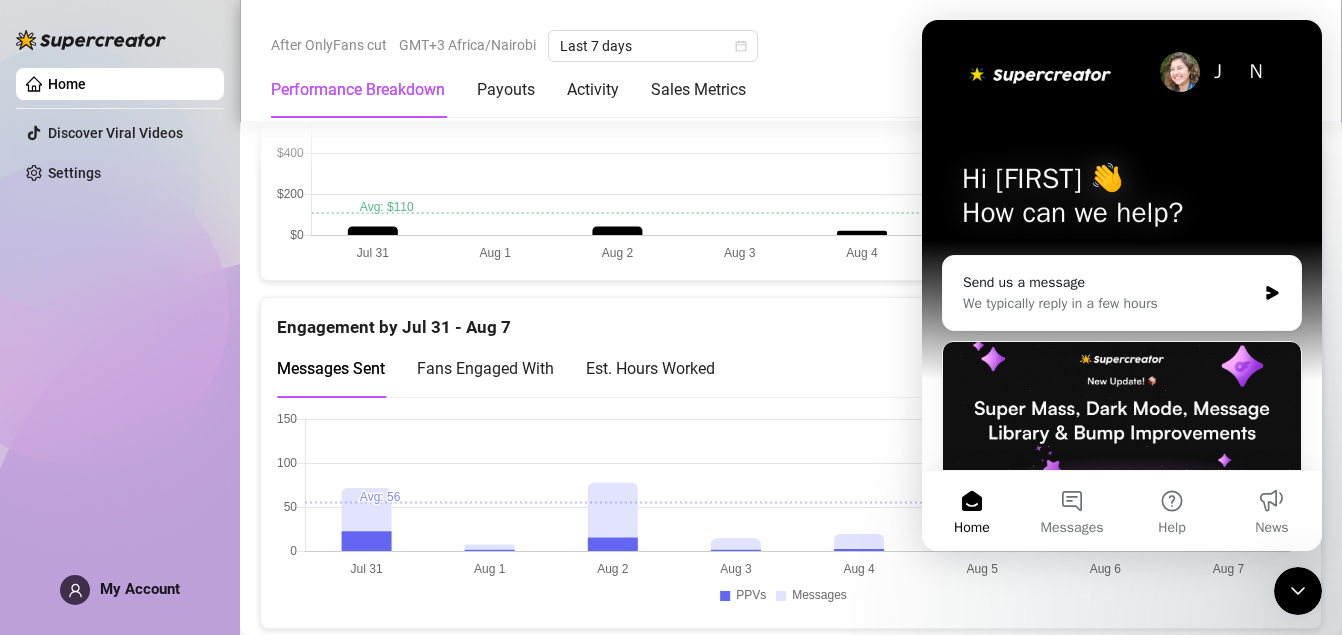 click 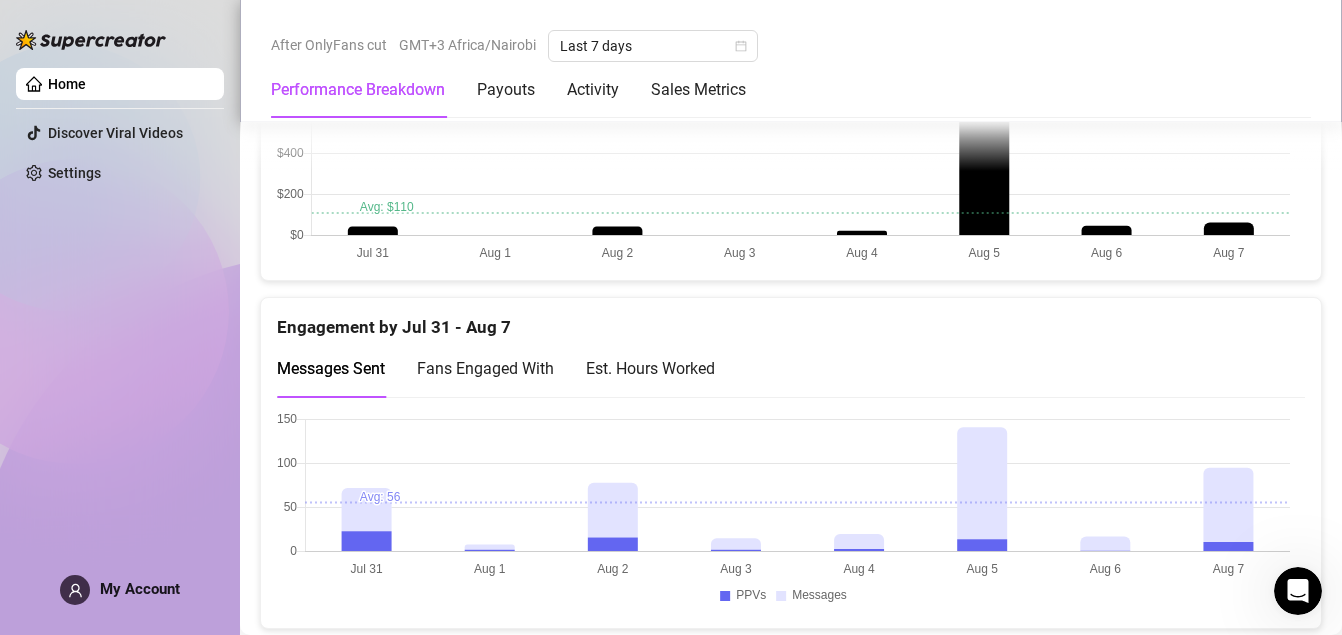 scroll, scrollTop: 0, scrollLeft: 0, axis: both 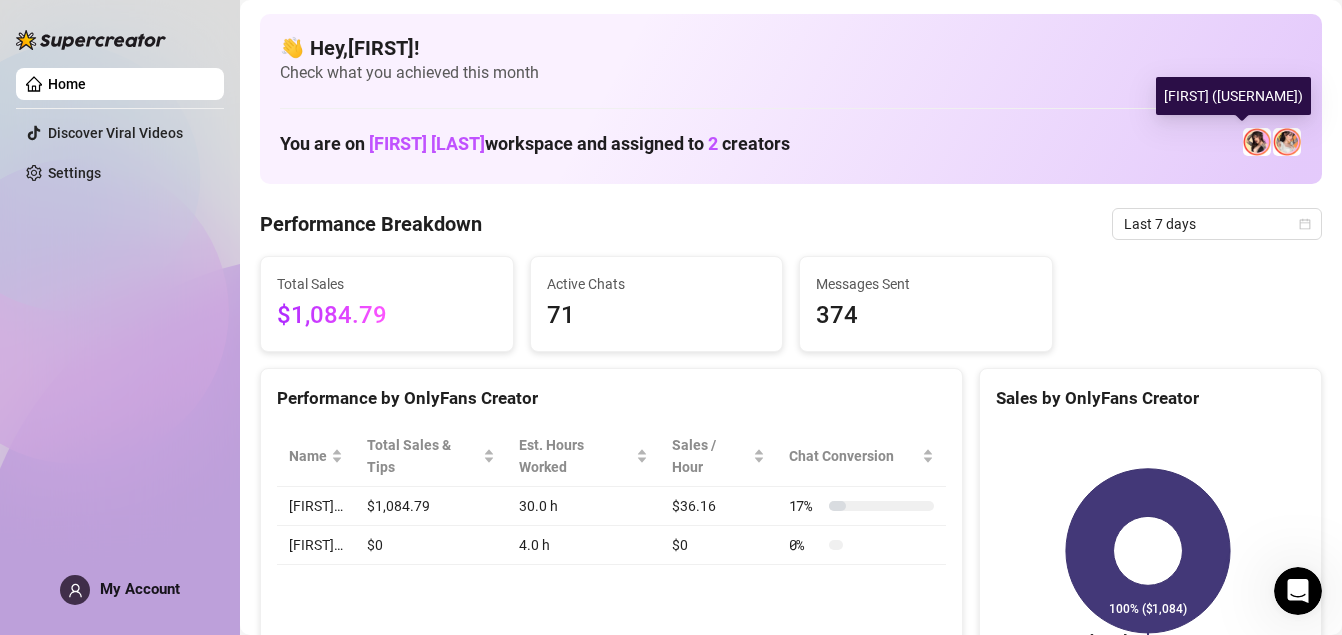 click at bounding box center [1257, 142] 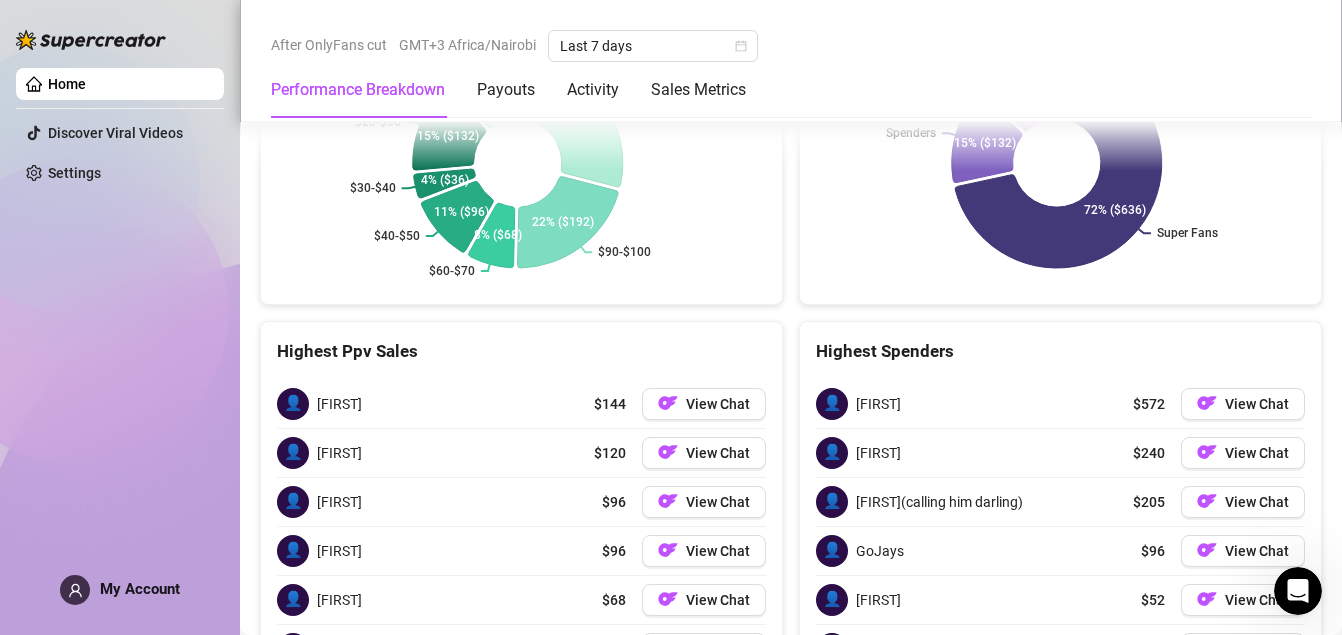 scroll, scrollTop: 3328, scrollLeft: 0, axis: vertical 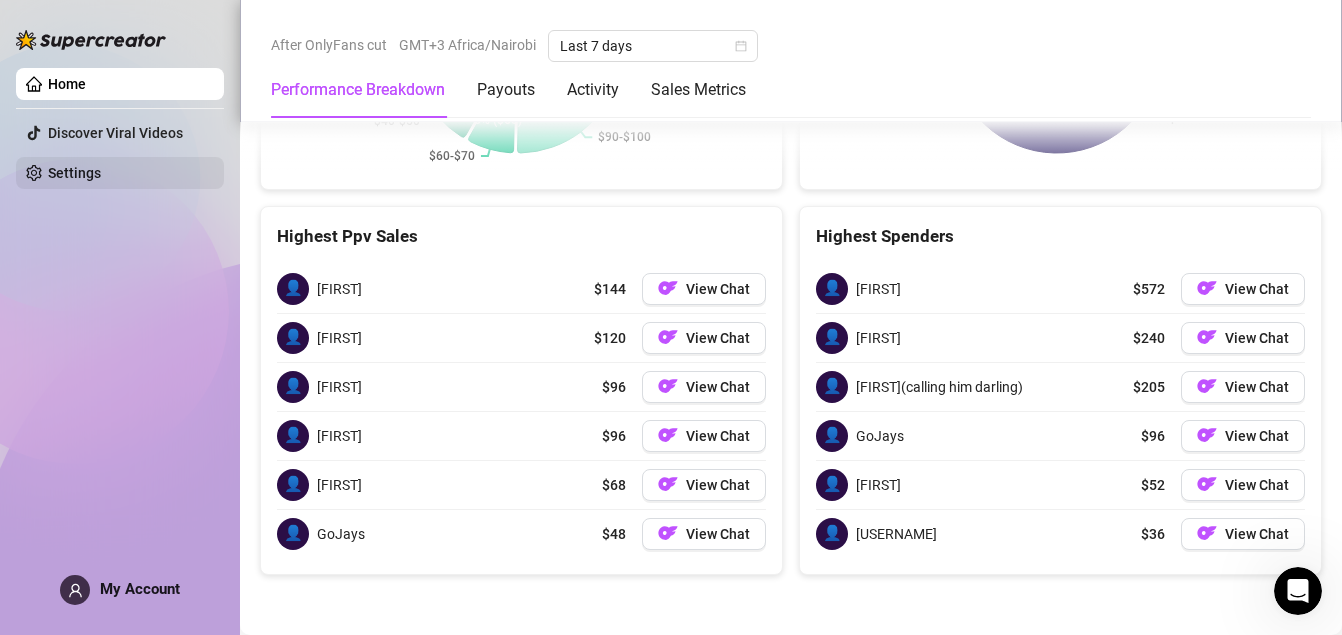 click on "Settings" at bounding box center (74, 173) 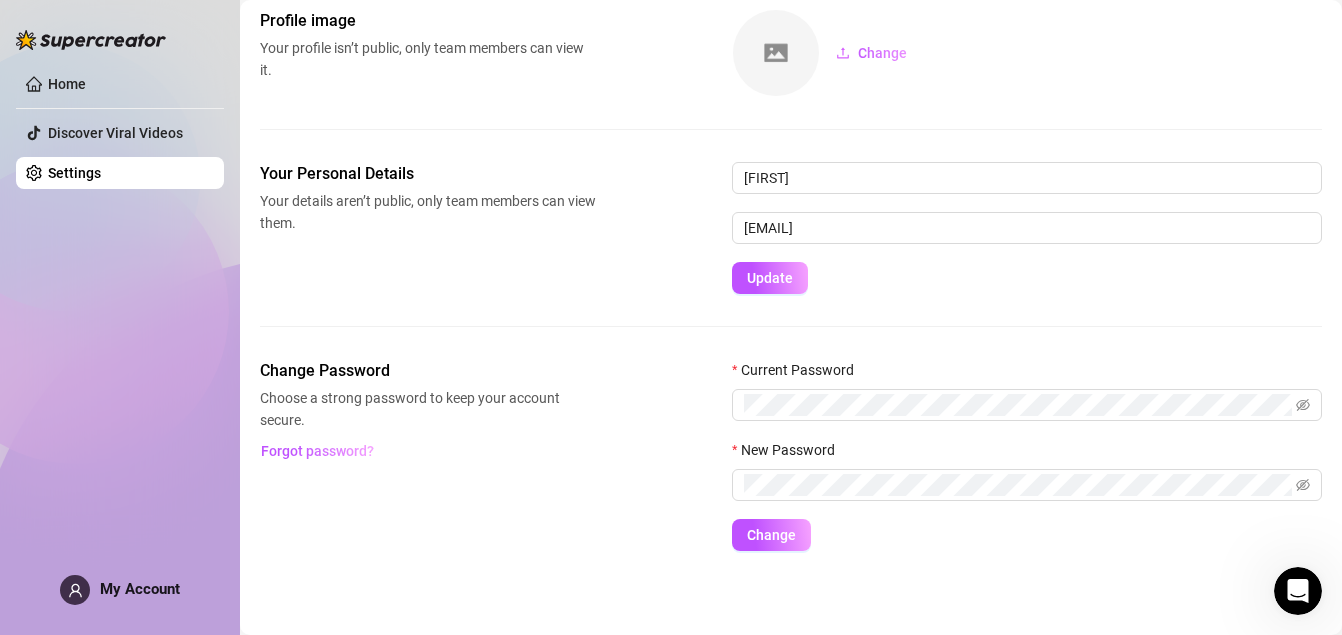 scroll, scrollTop: 107, scrollLeft: 0, axis: vertical 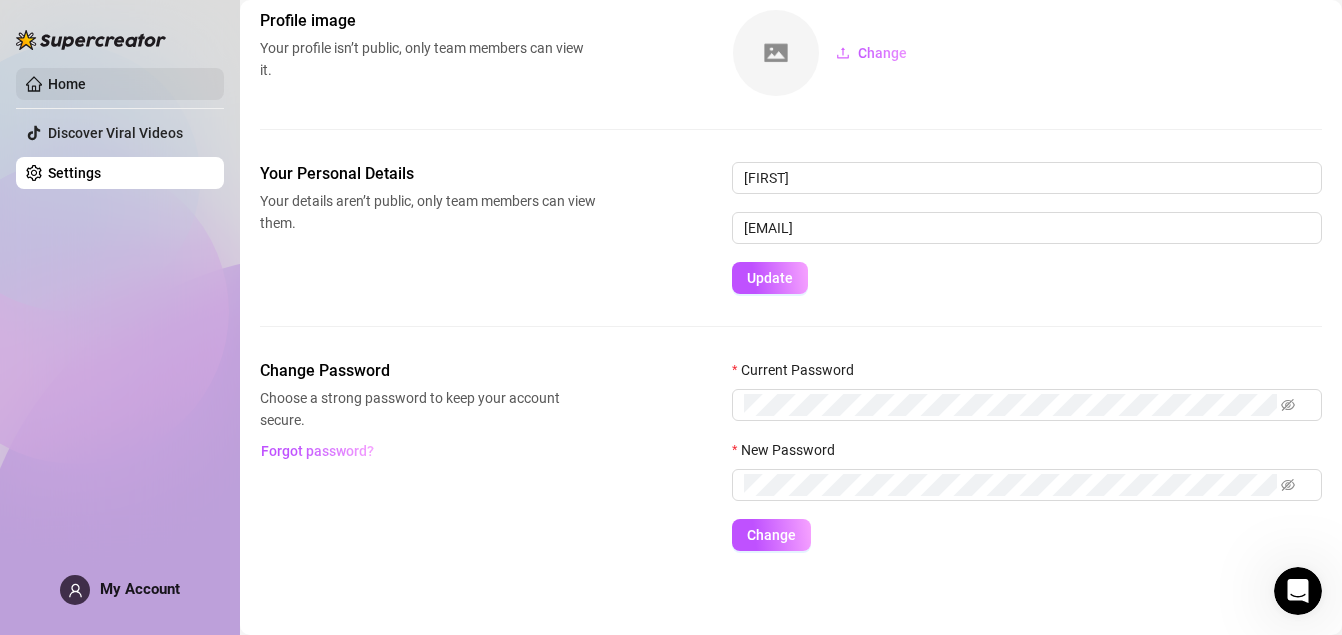 click on "Home" at bounding box center (67, 84) 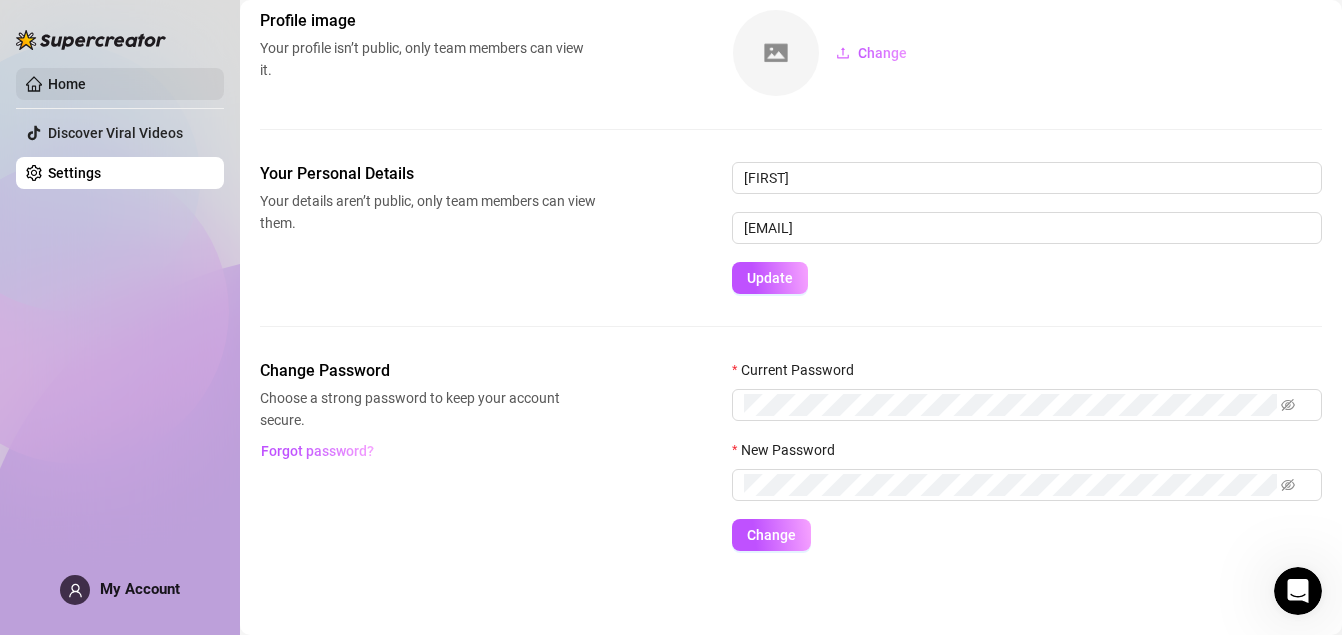click on "Home" at bounding box center [67, 84] 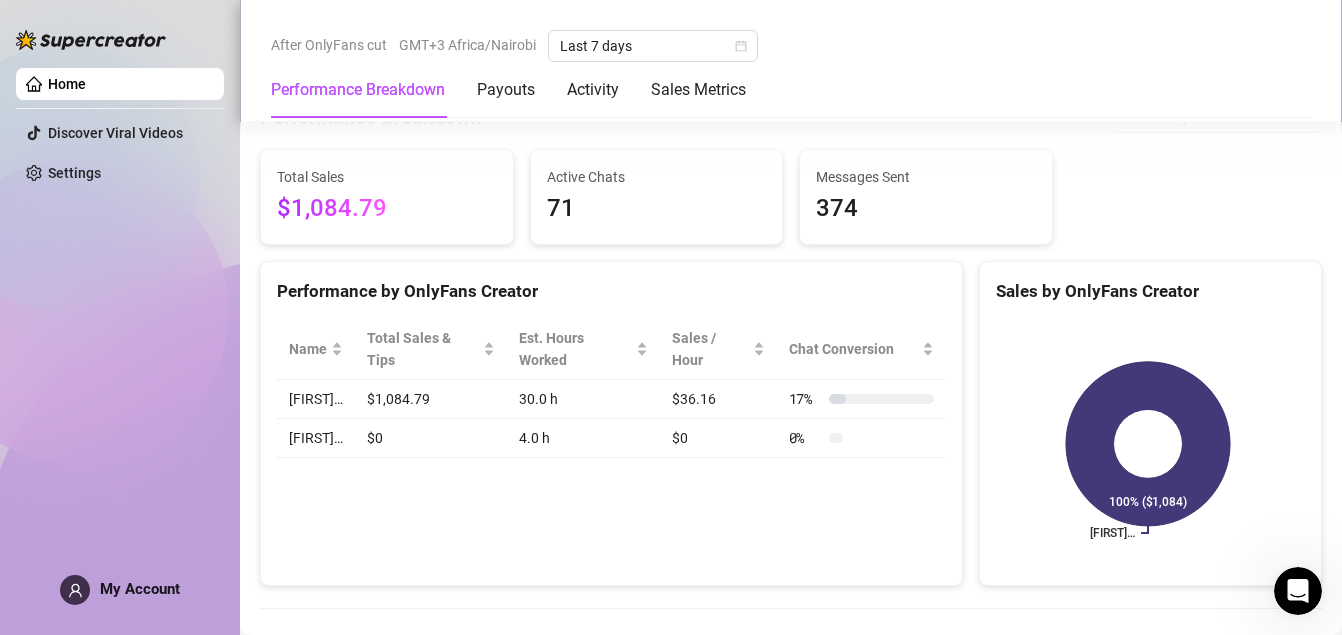 scroll, scrollTop: 3328, scrollLeft: 0, axis: vertical 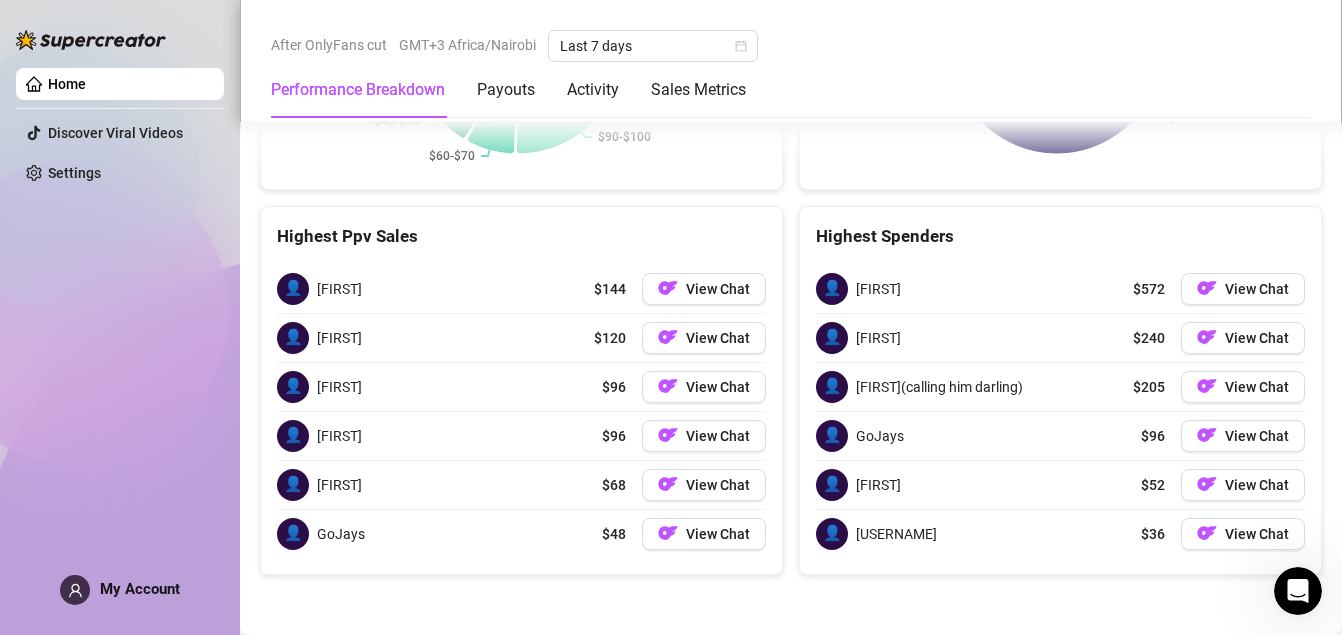 click on "Home" at bounding box center [67, 84] 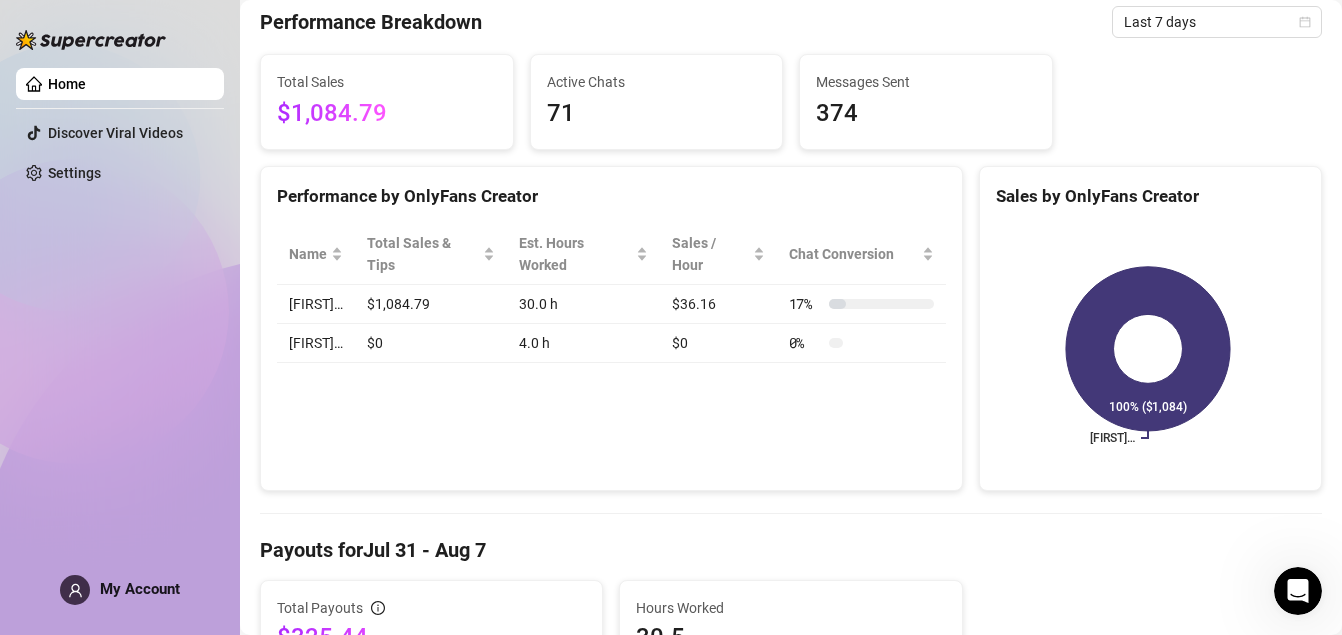 scroll, scrollTop: 0, scrollLeft: 0, axis: both 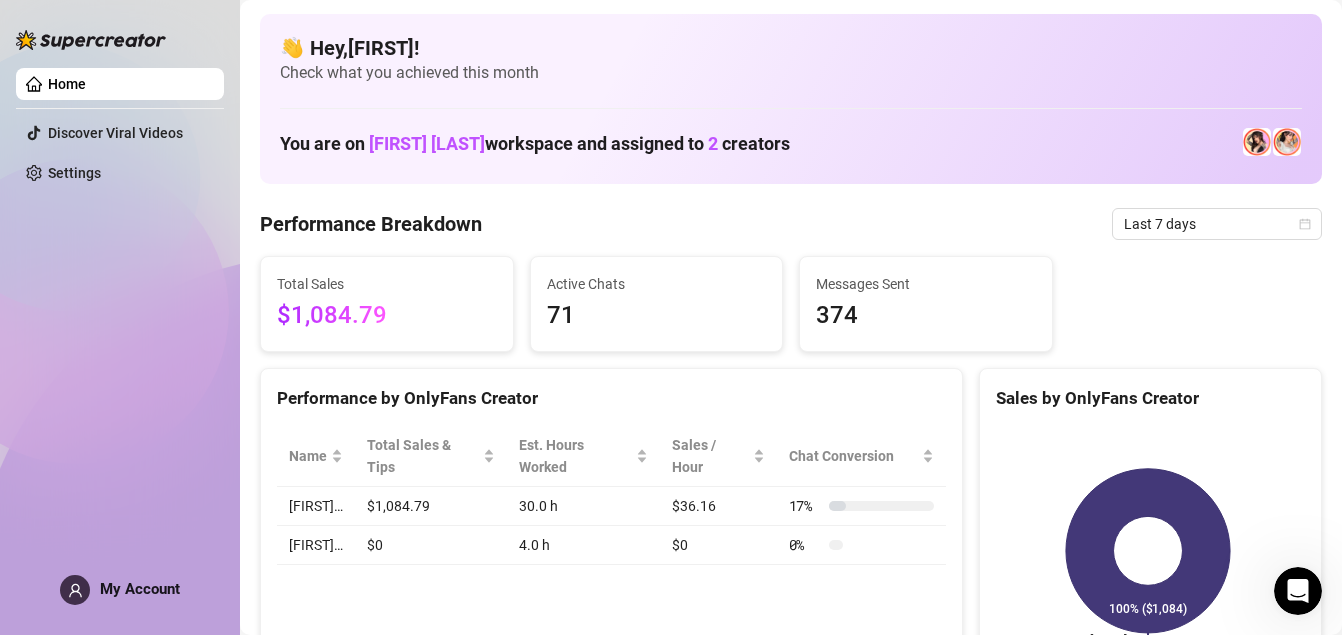 click on "Holly Beth" at bounding box center [427, 143] 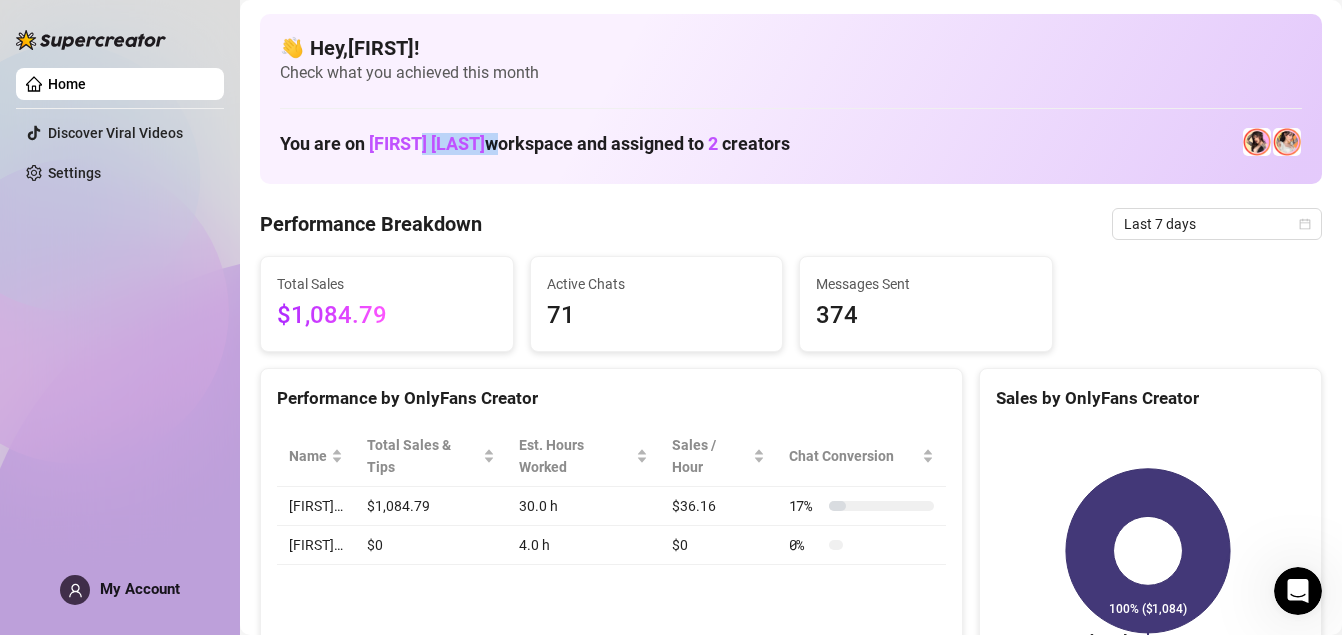 click on "Holly Beth" at bounding box center (427, 143) 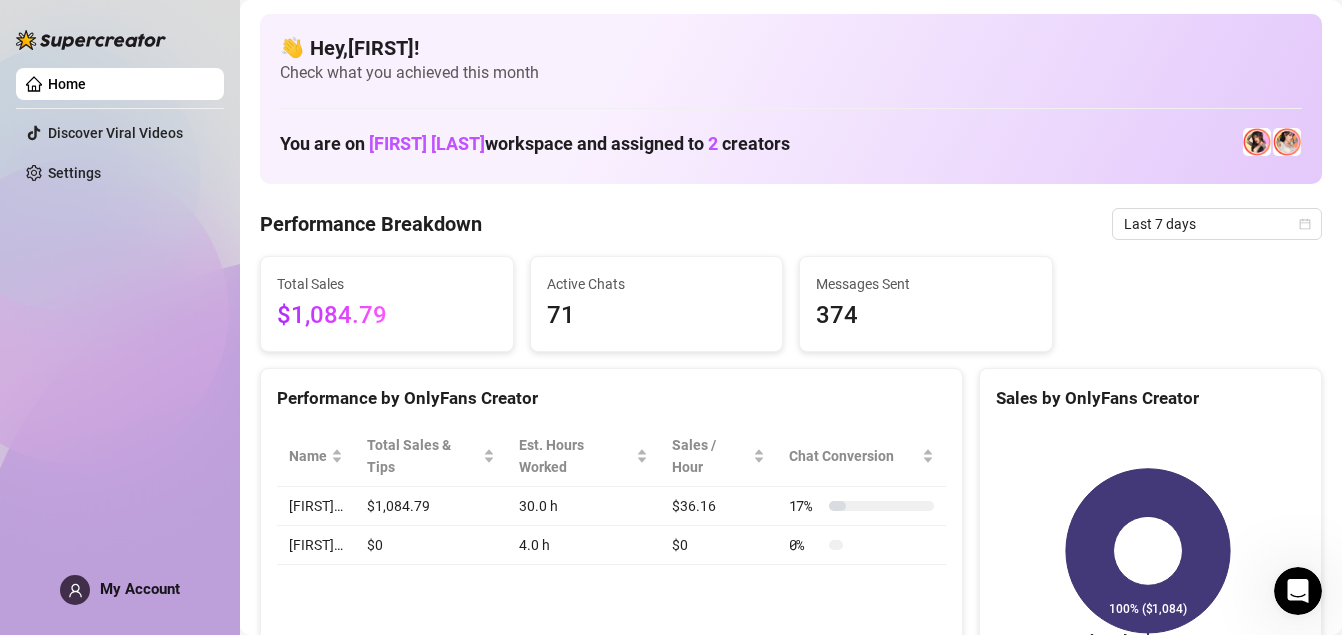 click on "After OnlyFans cut GMT+3 Africa/Nairobi Last 7 days Performance Breakdown Payouts Activity Sales Metrics 👋 Hey,  Grace ! Check what you achieved this month You are on   Holly Beth  workspace and assigned to   2   creators Performance Breakdown Last 7 days Total Sales $1,084.79 Active Chats 71 Messages Sent 374 Performance by OnlyFans Creator Name Total Sales & Tips Est. Hours Worked Sales / Hour Chat Conversion 𝖍𝖔𝖑𝖑𝖞… $1,084.79 30.0 h $36.16 17 % Holly… $0 4.0 h $0 0 % Sales by OnlyFans Creator 𝖍𝖔𝖑𝖑𝖞… 100% ($1,084) Payouts for  Jul 31 - Aug 7 Total Payouts $325.44 Hours Worked 30.5 Breakdown Hours Worked 30.5 X Hourly Rate — + Sales $1,084.79 X Commissions 30 % = Payouts $325.44 Activity Sales by Jul 31 - Aug 7 PPV Sales ( $880 ) Tips ( $205 ) Engagement by Jul 31 - Aug 7 Messages Sent Fans Engaged With Est. Hours Worked Messages Breakdown Last 24 hours Messages PPVs Account Message Media Price When Sent When Purchased 𝖍𝖔𝖑𝖑𝖞 Free Aug 7, 04:13 AM — Free" at bounding box center (791, 1981) 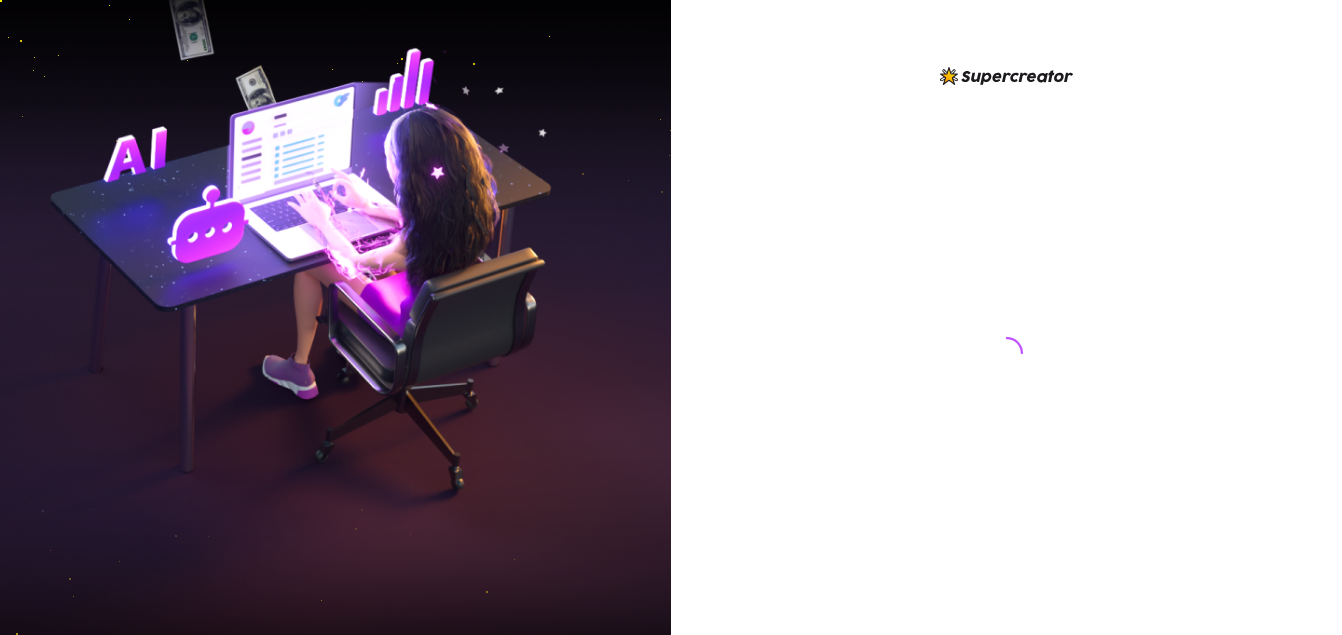scroll, scrollTop: 0, scrollLeft: 0, axis: both 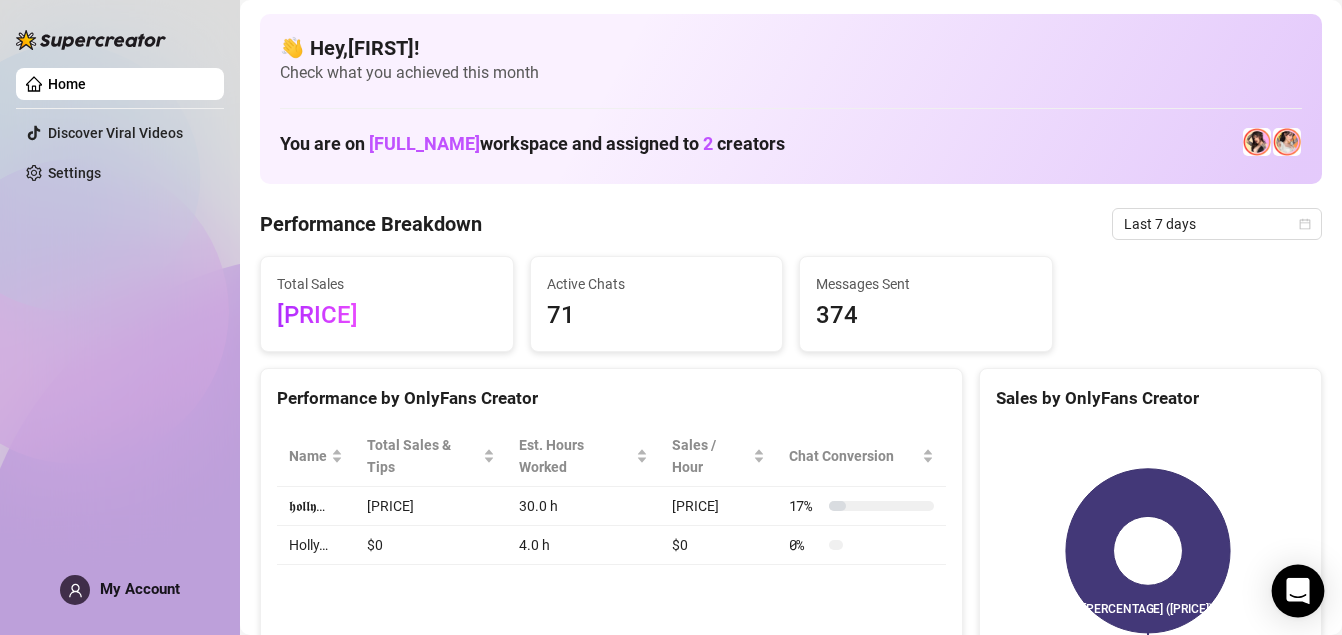 click 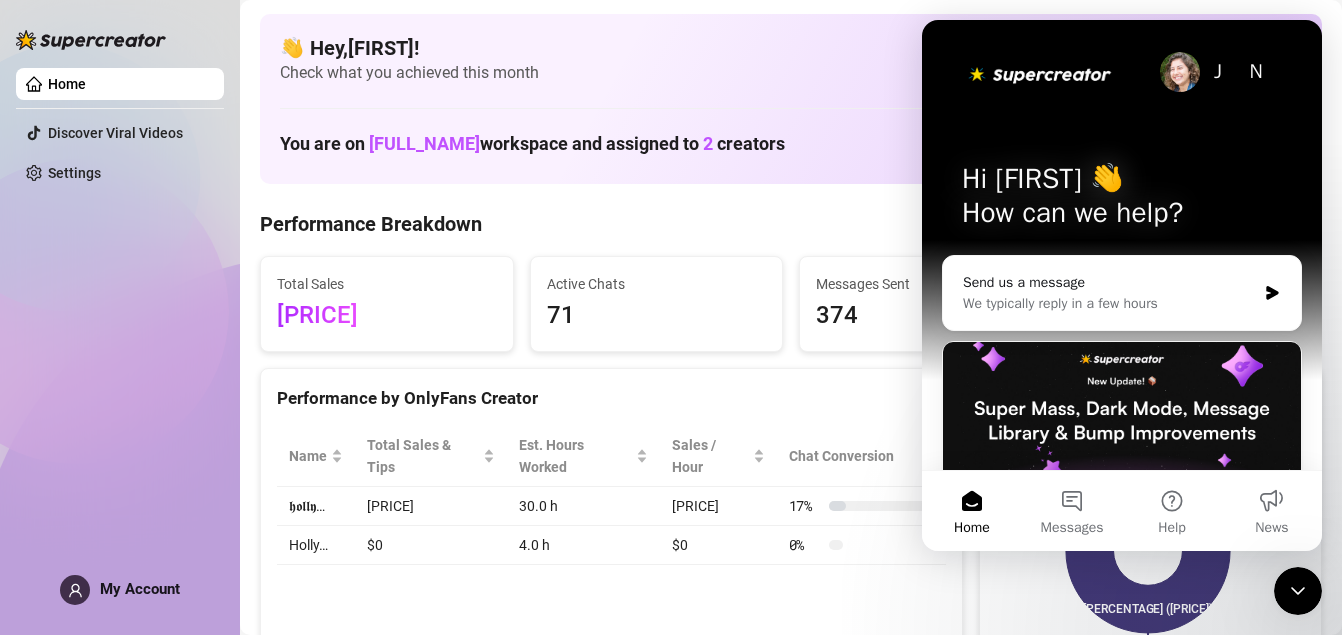 scroll, scrollTop: 0, scrollLeft: 0, axis: both 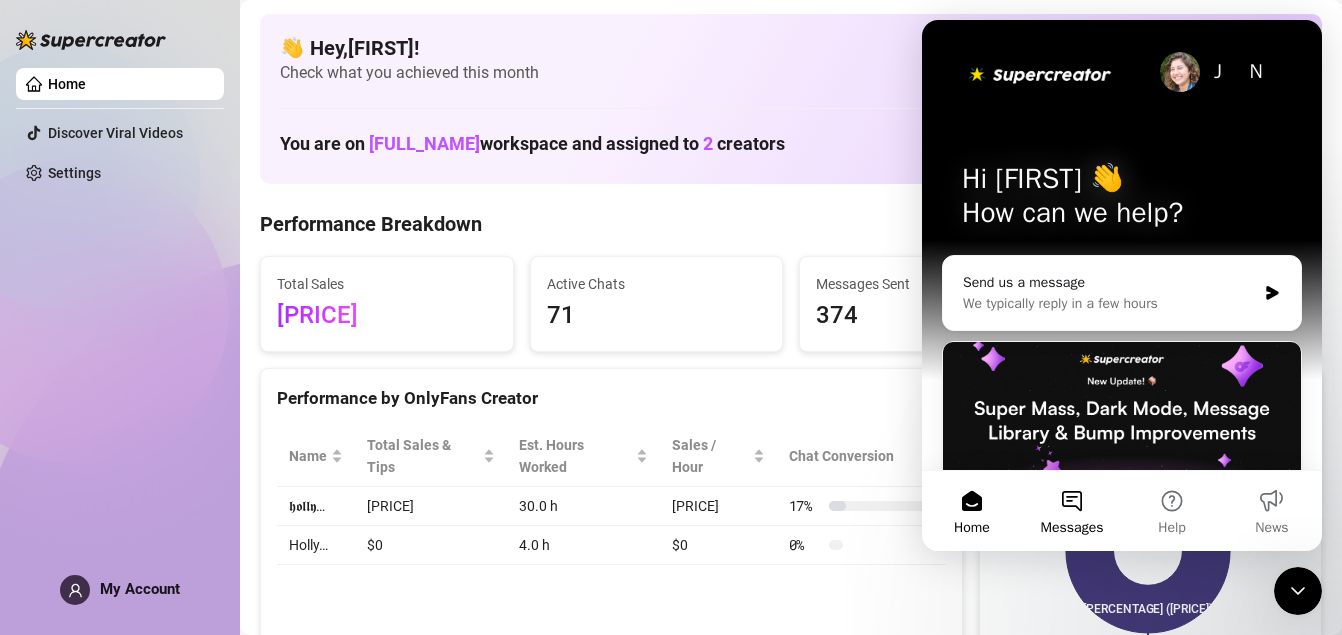 click on "Messages" at bounding box center (1072, 511) 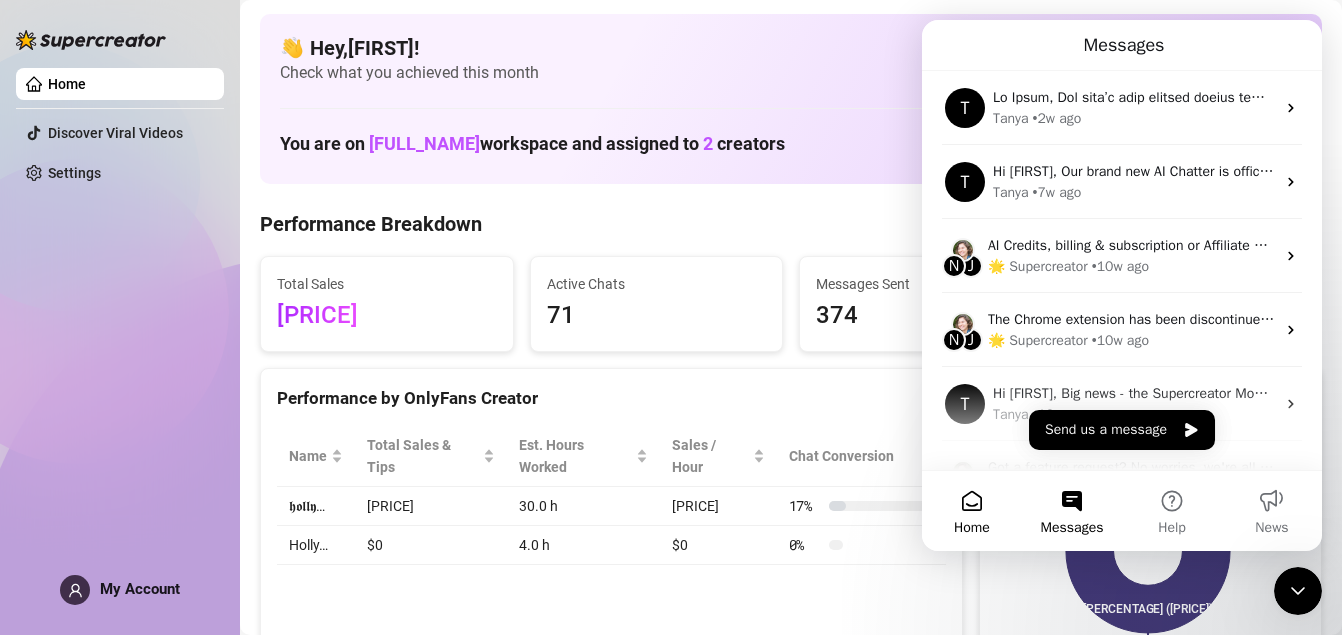 click on "Home" at bounding box center [972, 511] 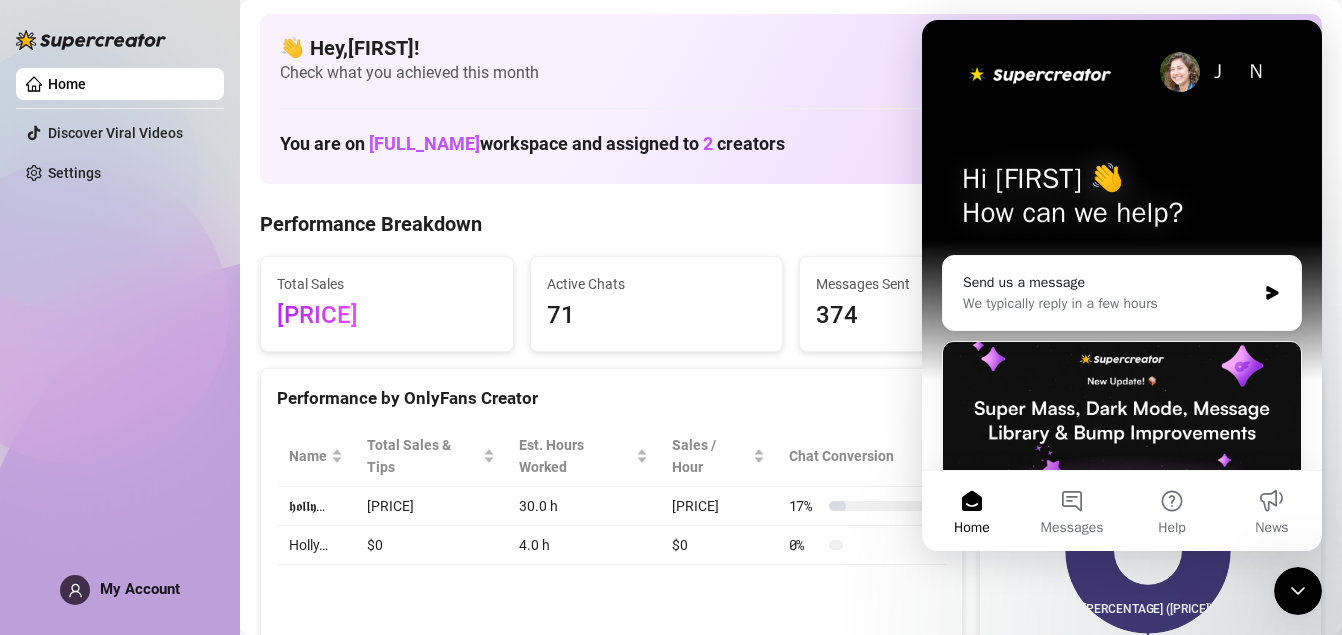 click on "Check what you achieved this month" at bounding box center (791, 73) 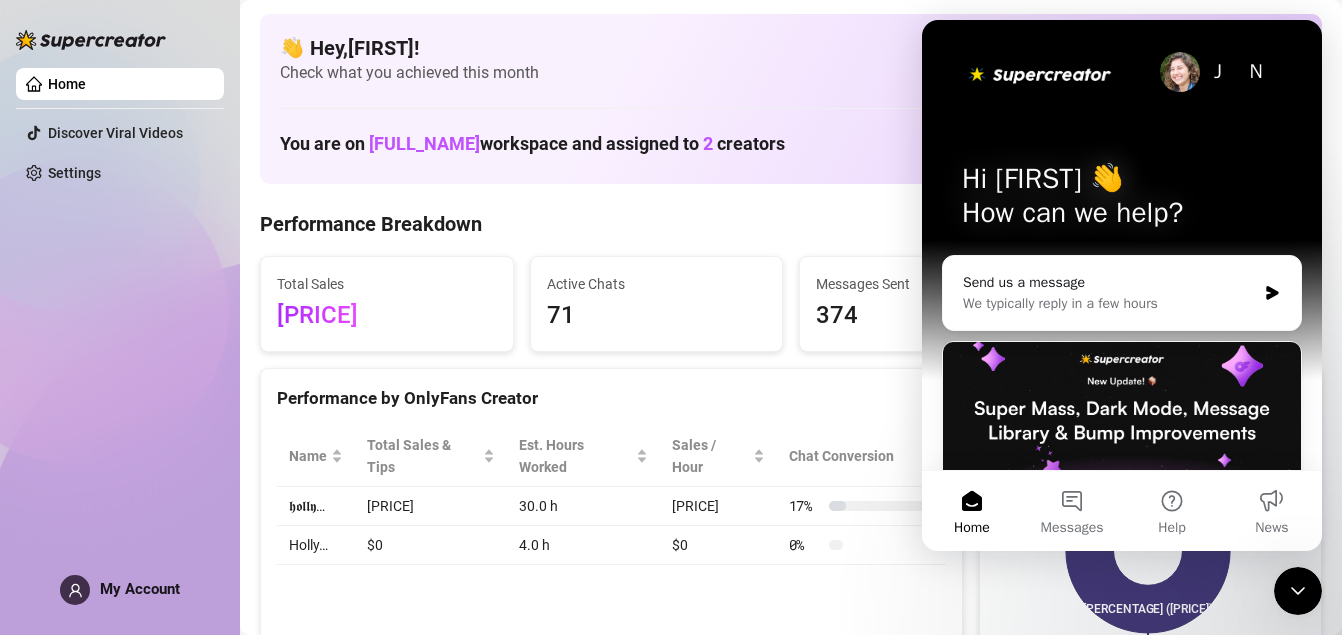 click 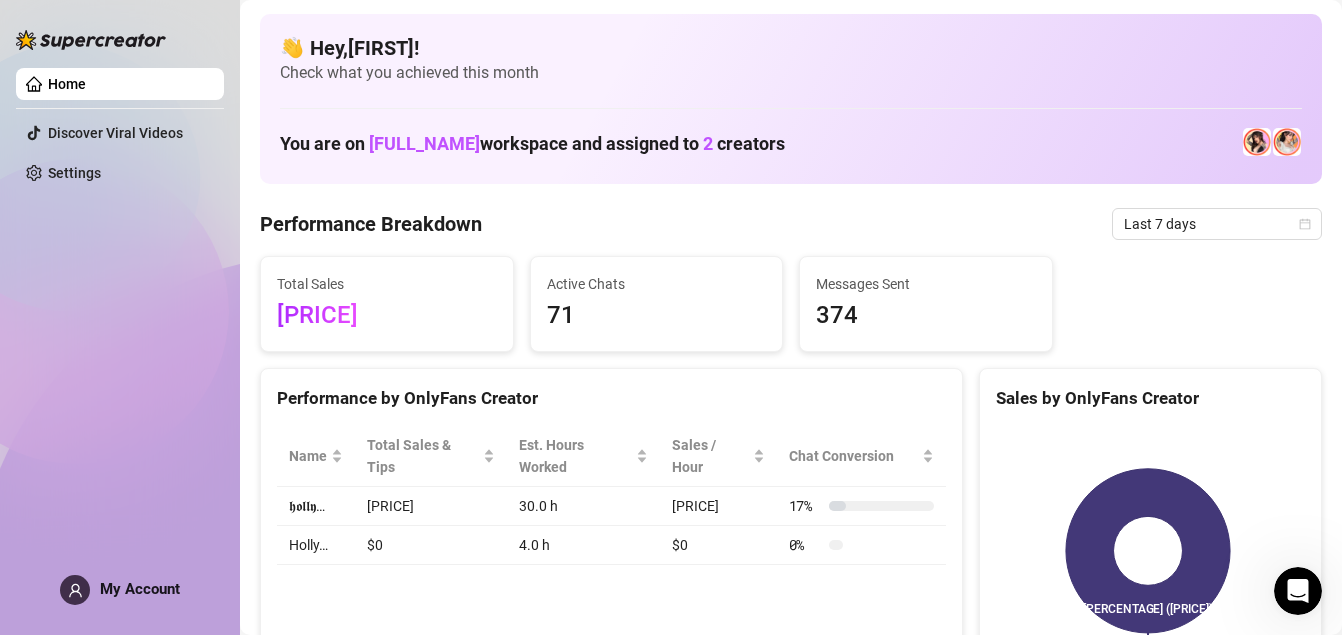 scroll, scrollTop: 0, scrollLeft: 0, axis: both 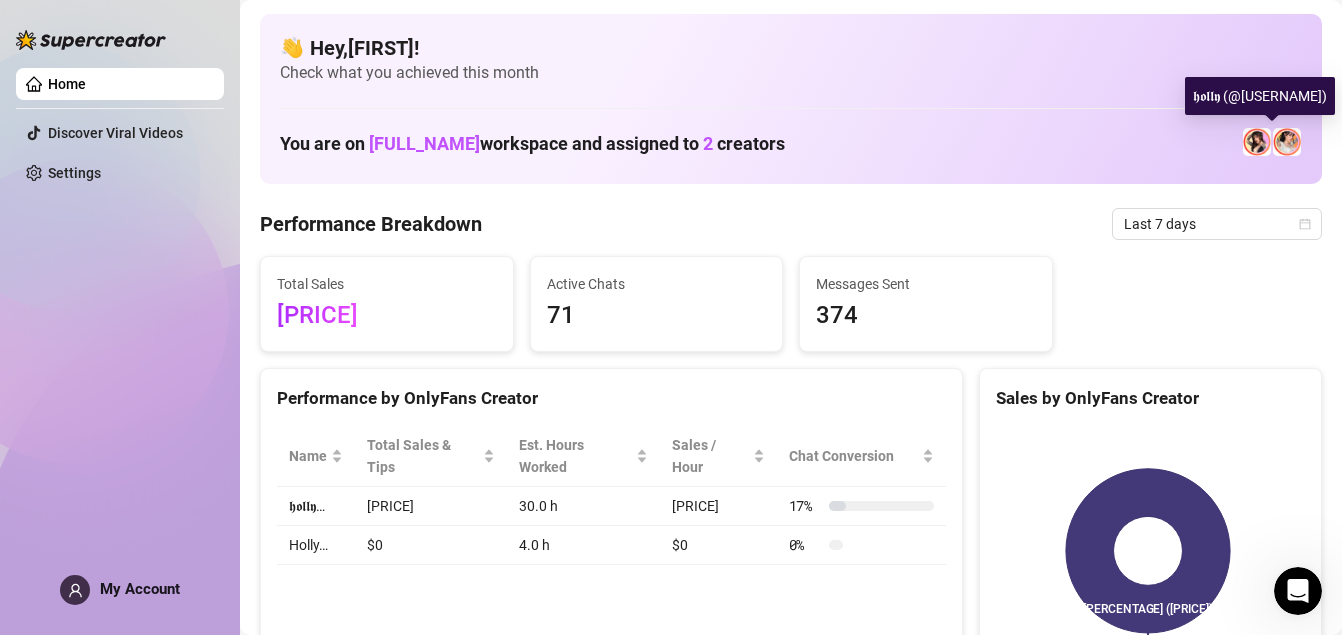click at bounding box center (1287, 142) 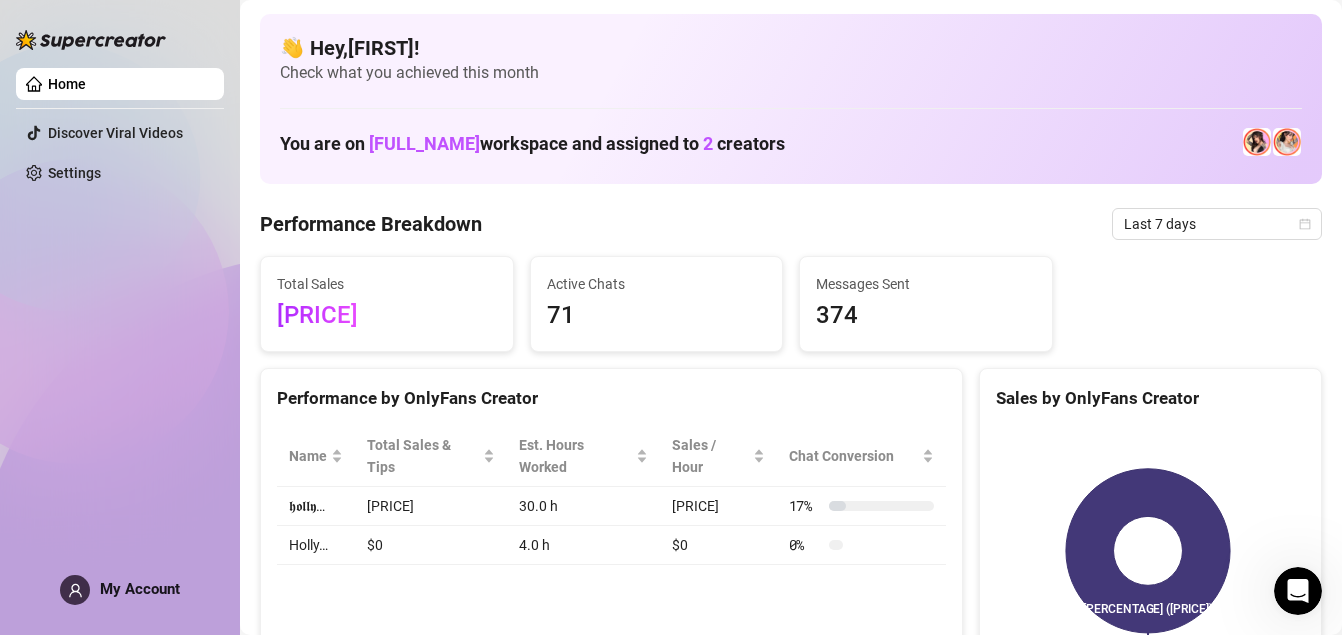 click on "Performance by OnlyFans Creator Name Total Sales & Tips Est. Hours Worked Sales / Hour Chat Conversion 𝖍𝖔𝖑𝖑𝖞… $1,084.79 30.0 h $36.16 17 % Holly… $0 4.0 h $0 0 %" at bounding box center [611, 531] 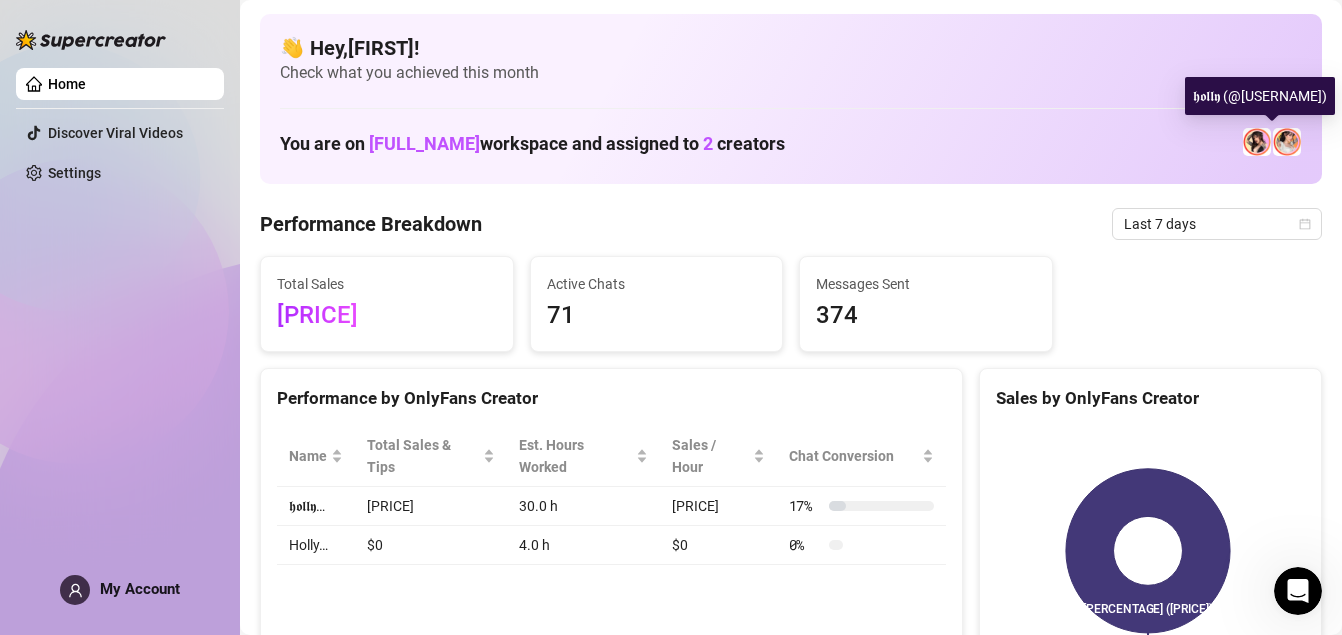click at bounding box center [1287, 142] 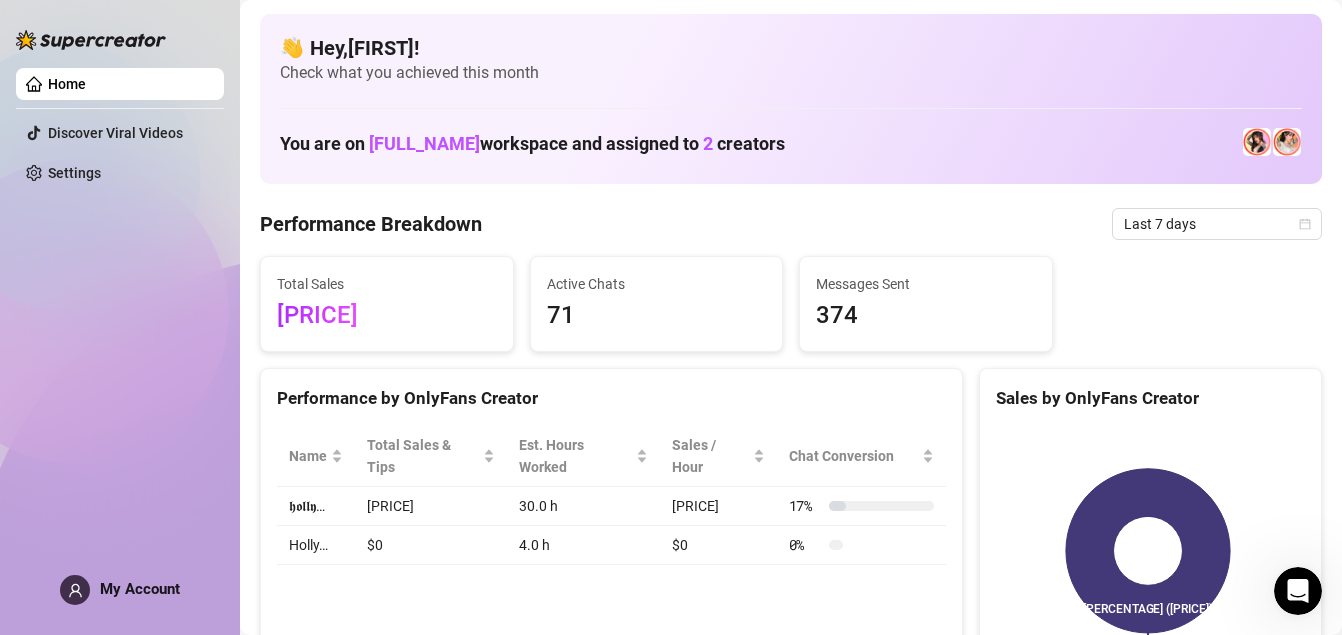 click on "Home" at bounding box center (67, 84) 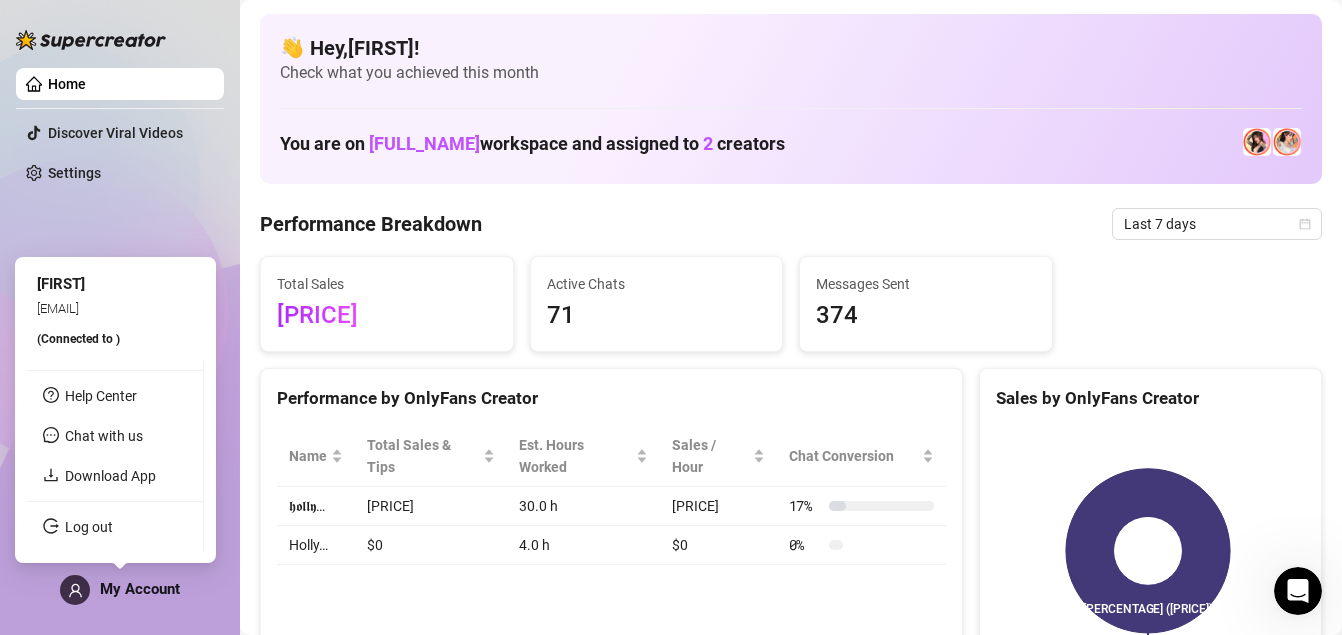 click at bounding box center [75, 590] 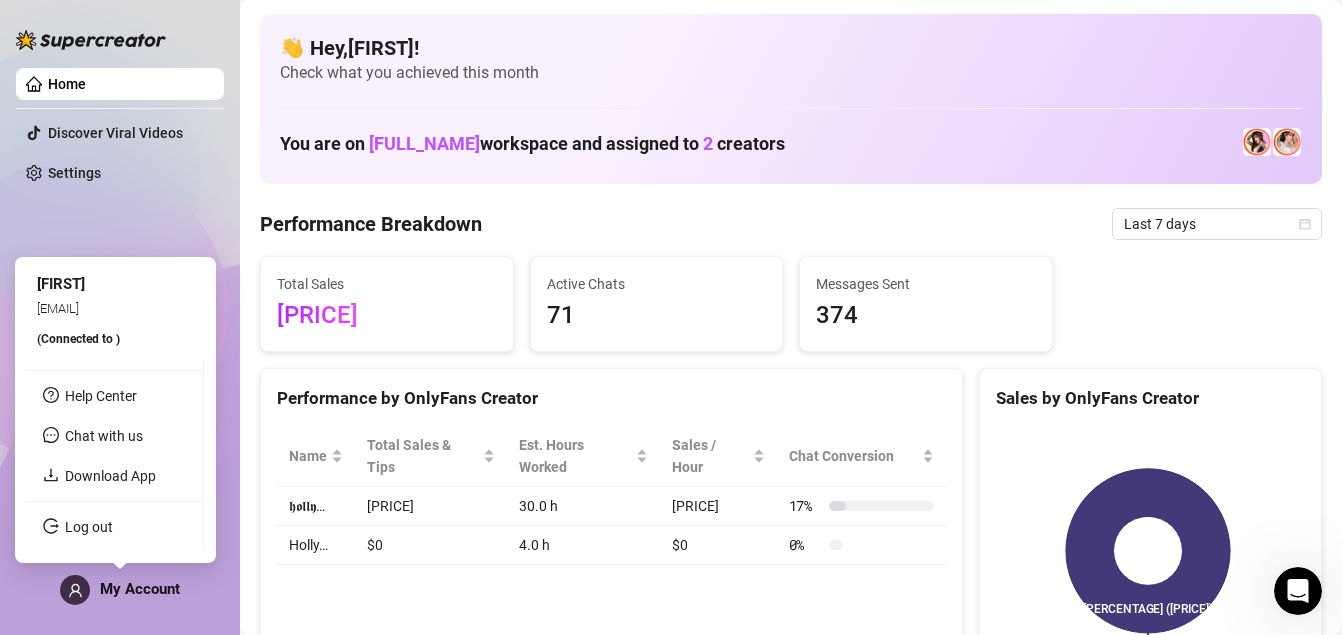click at bounding box center [75, 590] 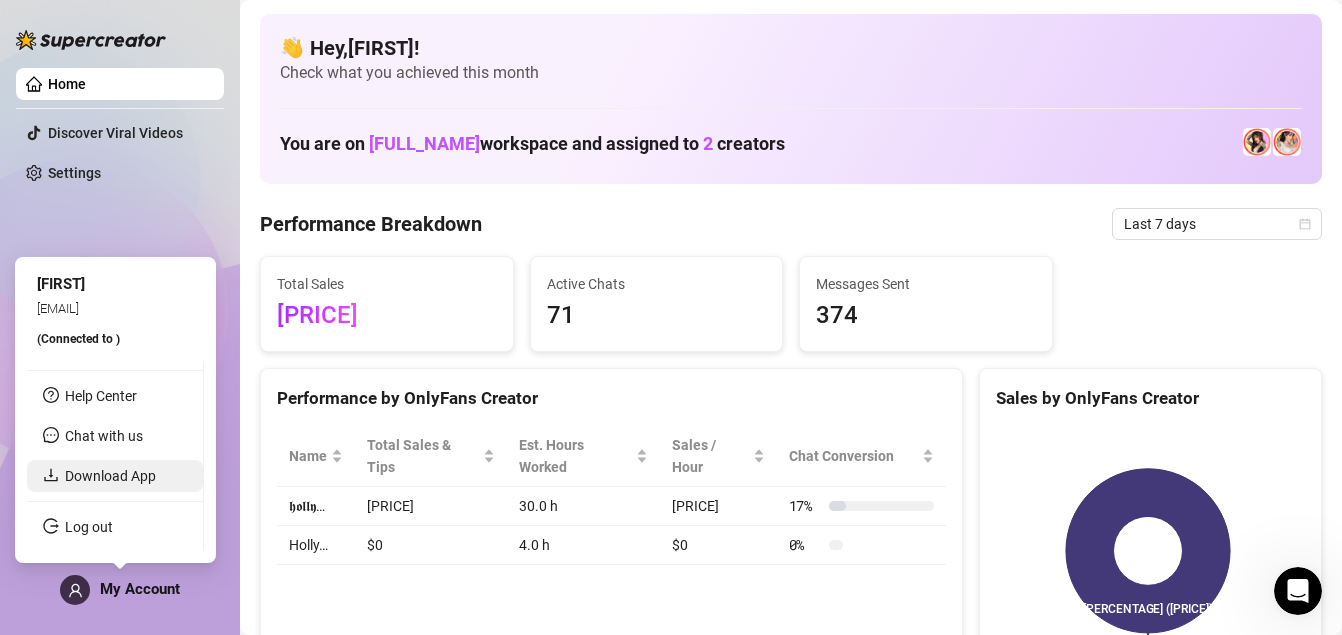 click on "Download App" at bounding box center [110, 476] 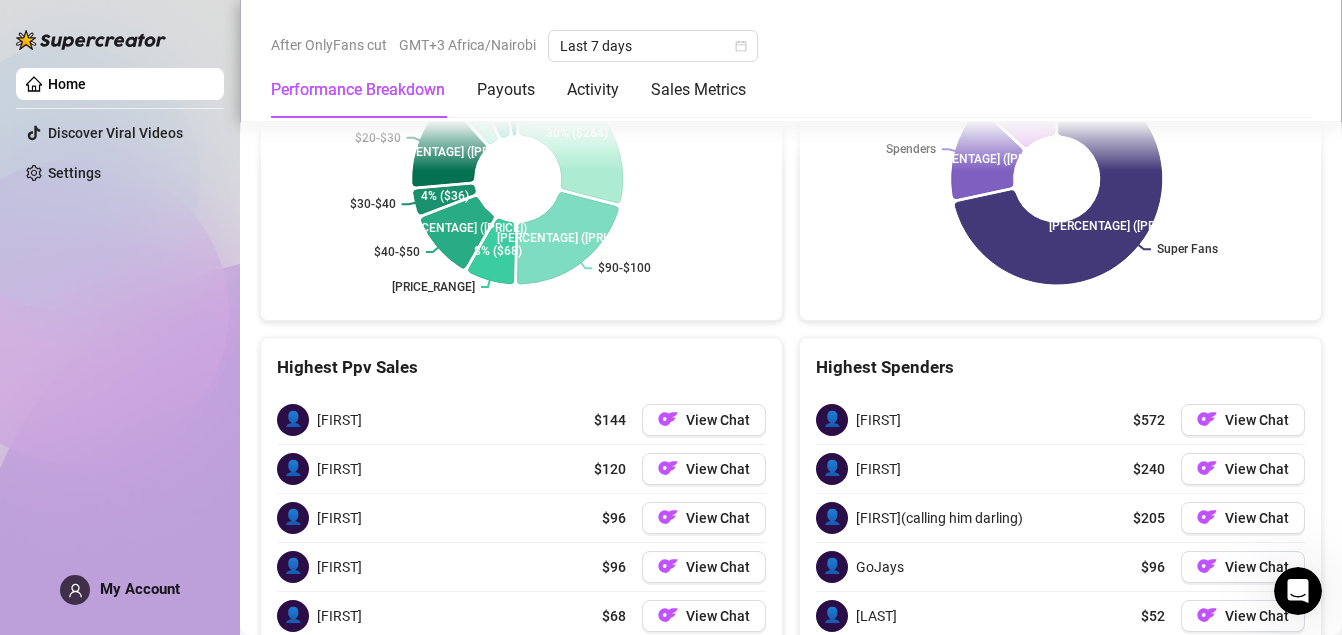 scroll, scrollTop: 3328, scrollLeft: 0, axis: vertical 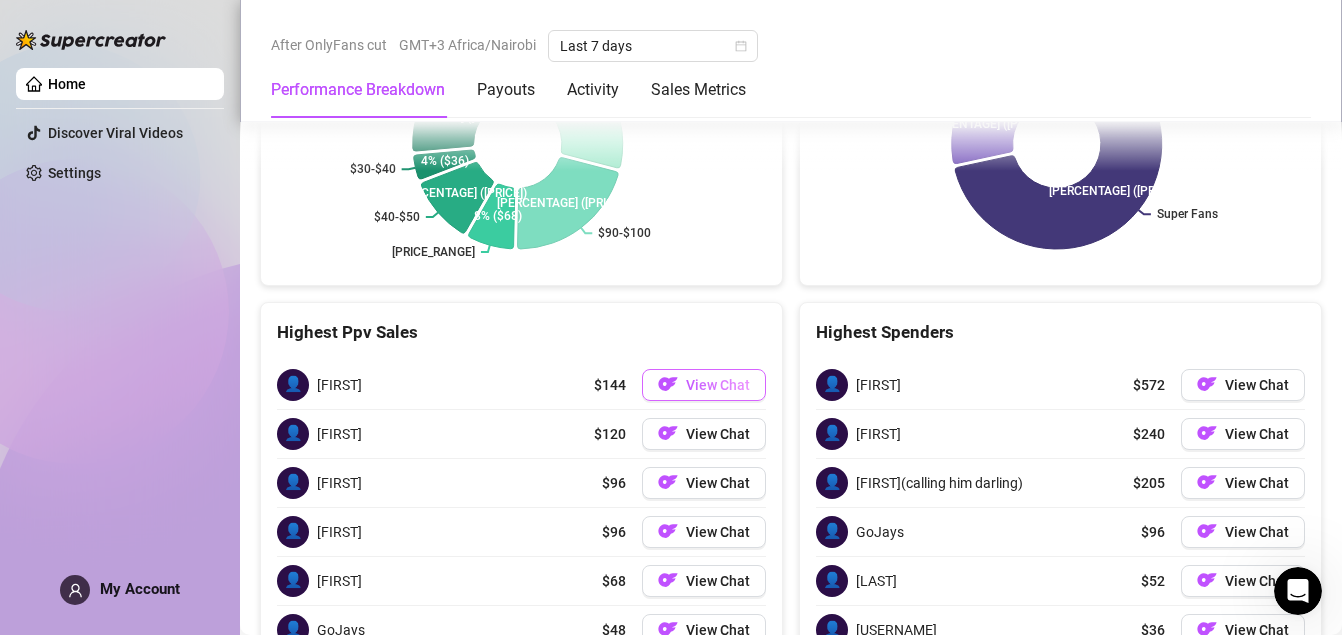 click on "View Chat" at bounding box center [718, 385] 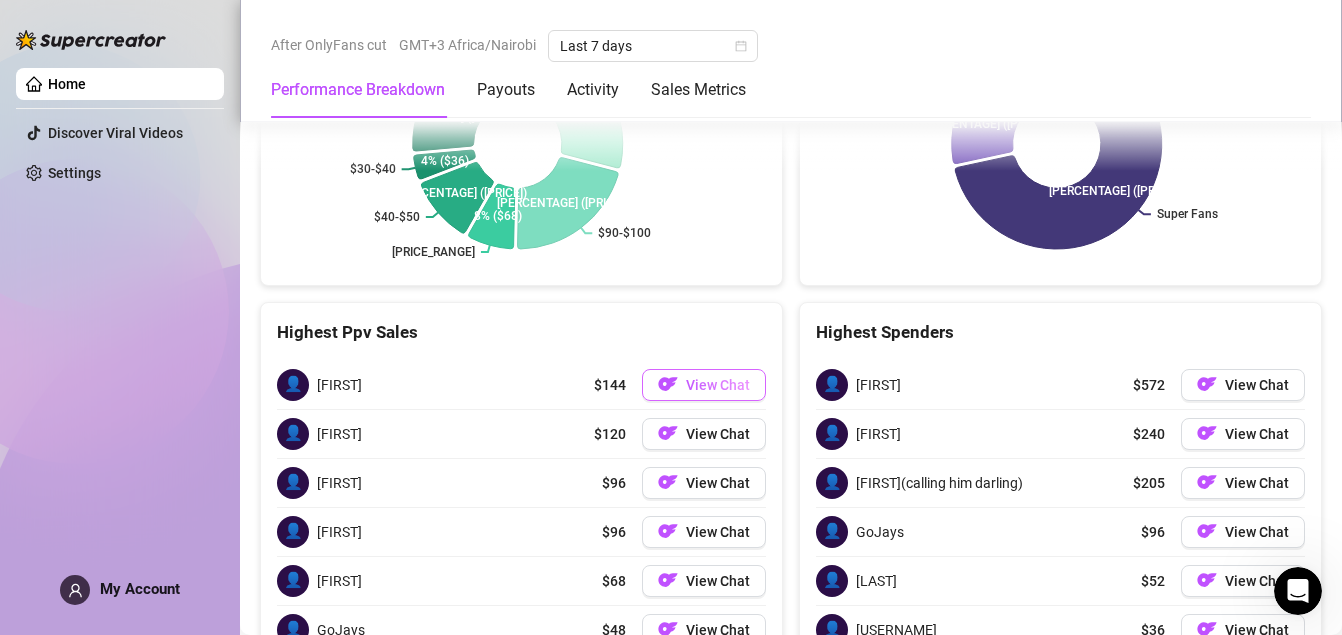 click on "View Chat" at bounding box center [718, 385] 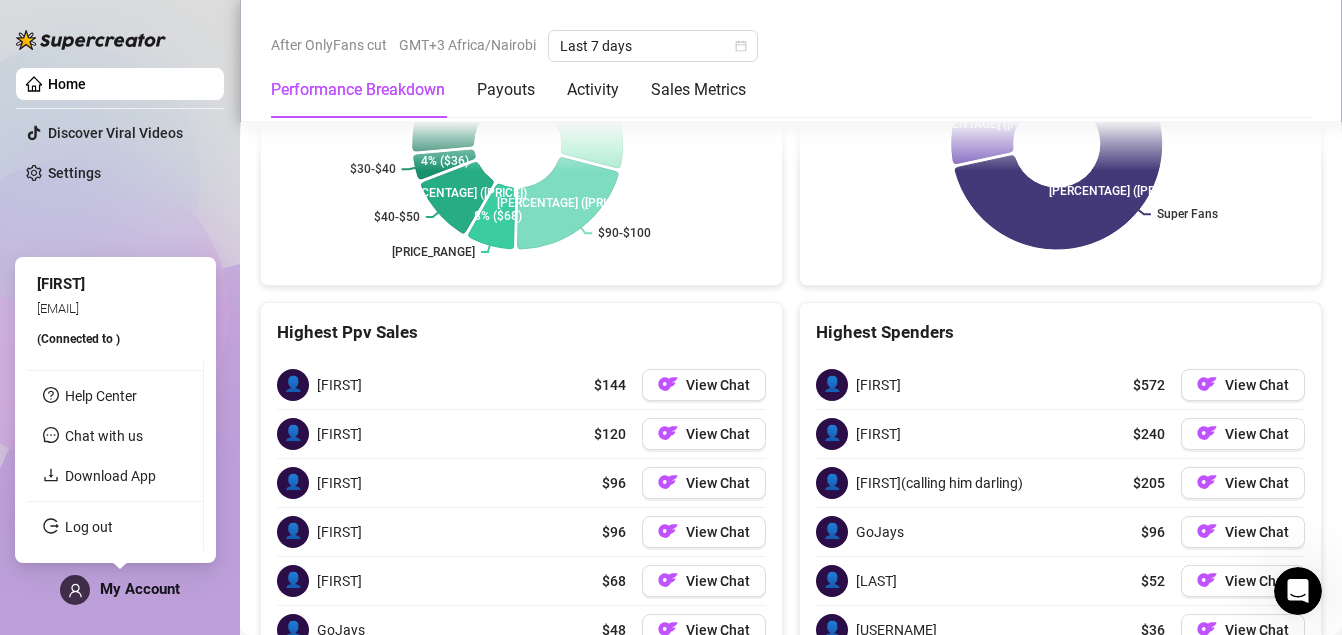 click on "My Account" at bounding box center [140, 589] 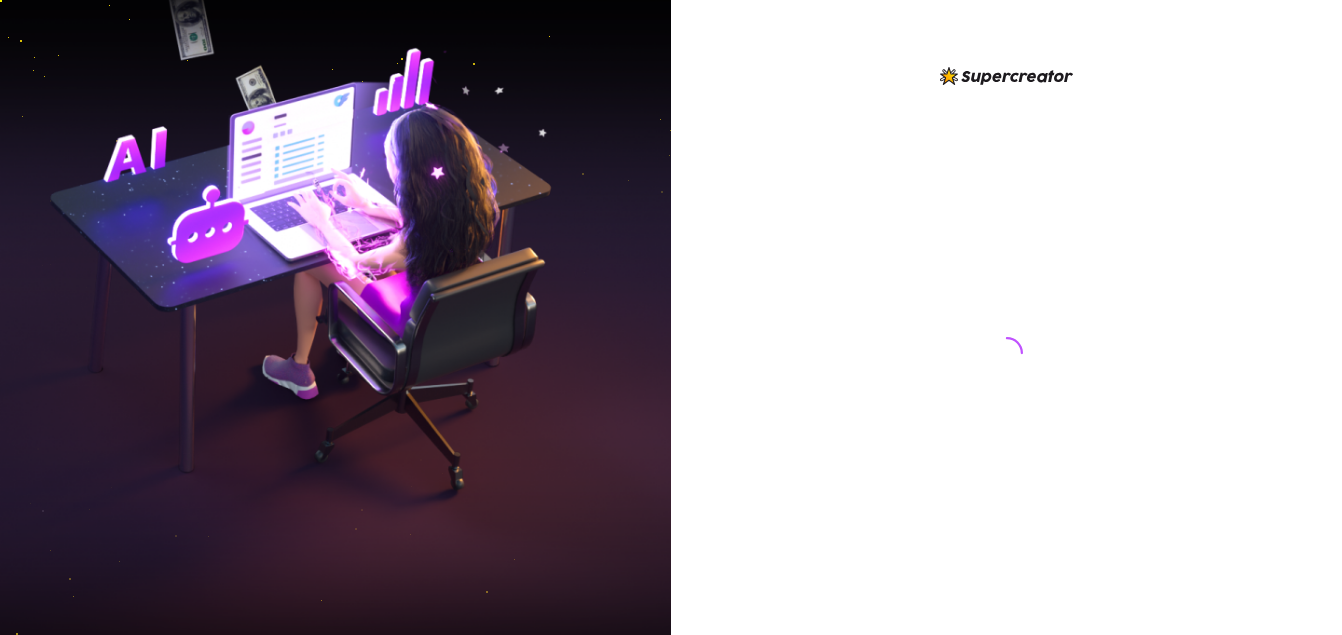 scroll, scrollTop: 0, scrollLeft: 0, axis: both 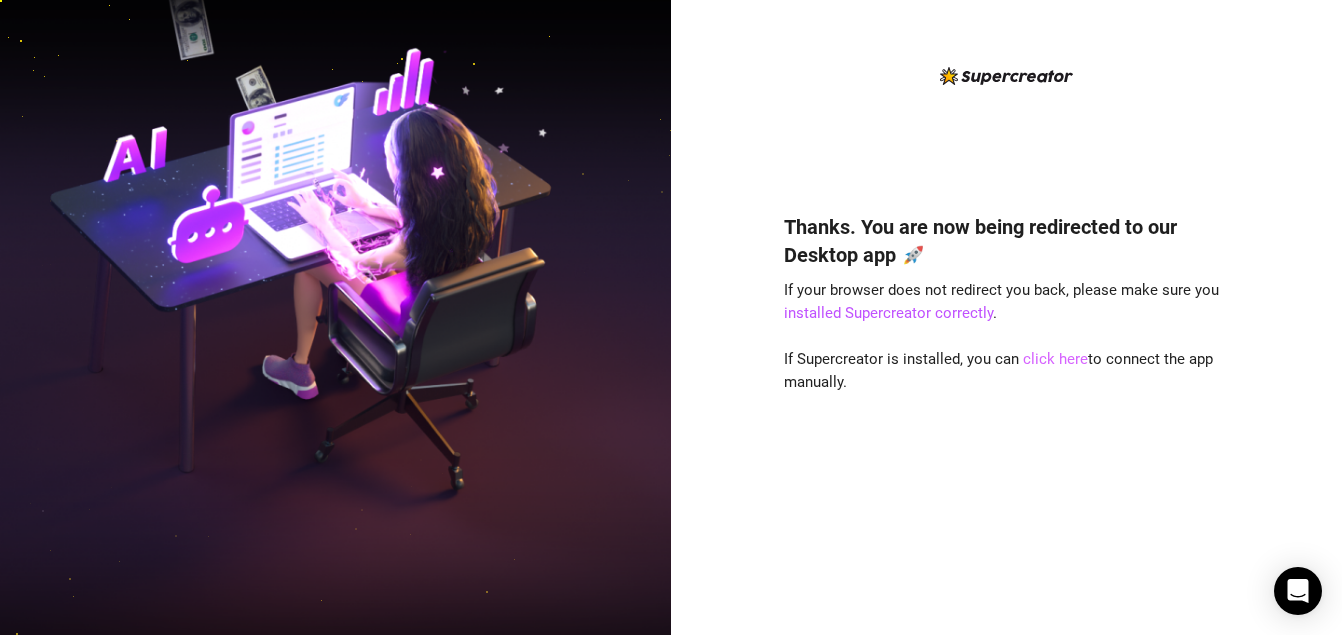 click on "click here" at bounding box center (1055, 359) 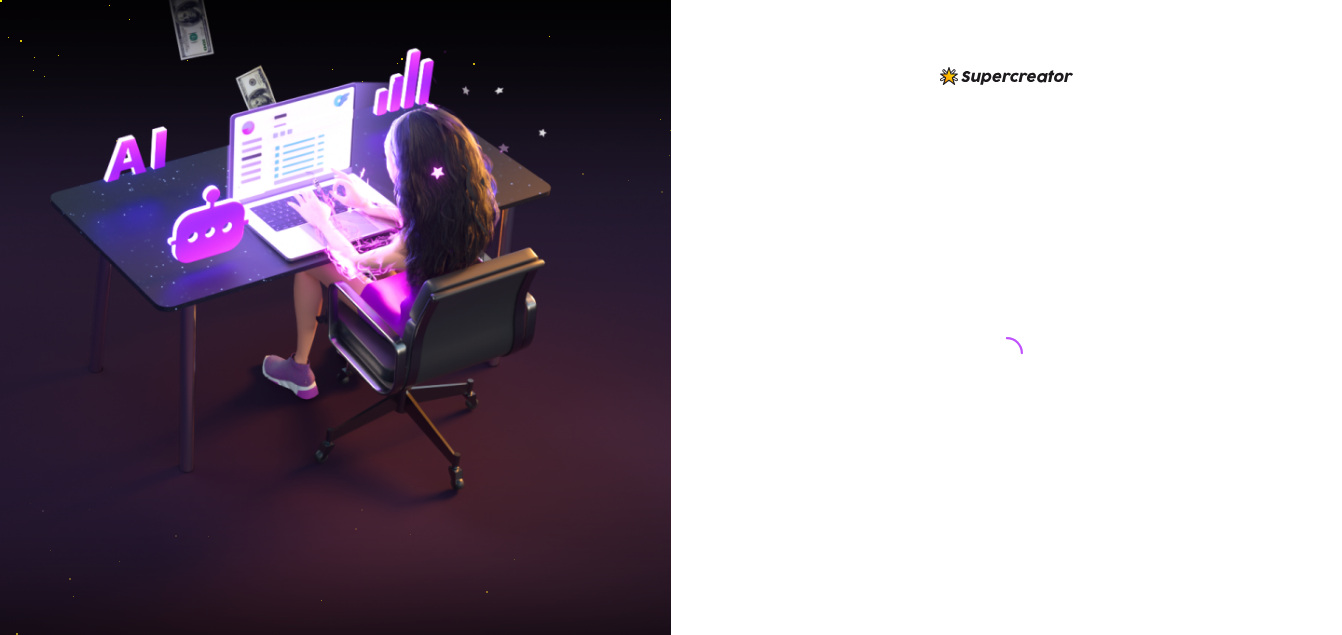 scroll, scrollTop: 0, scrollLeft: 0, axis: both 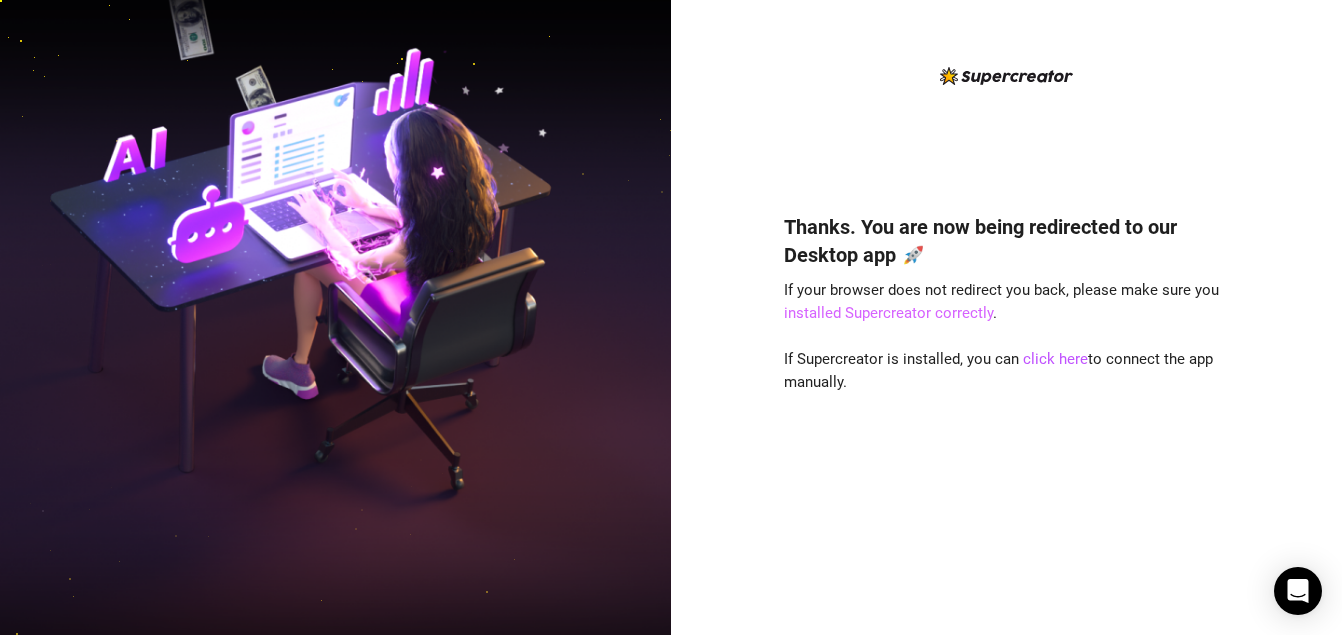 click on "installed Supercreator correctly" at bounding box center [888, 313] 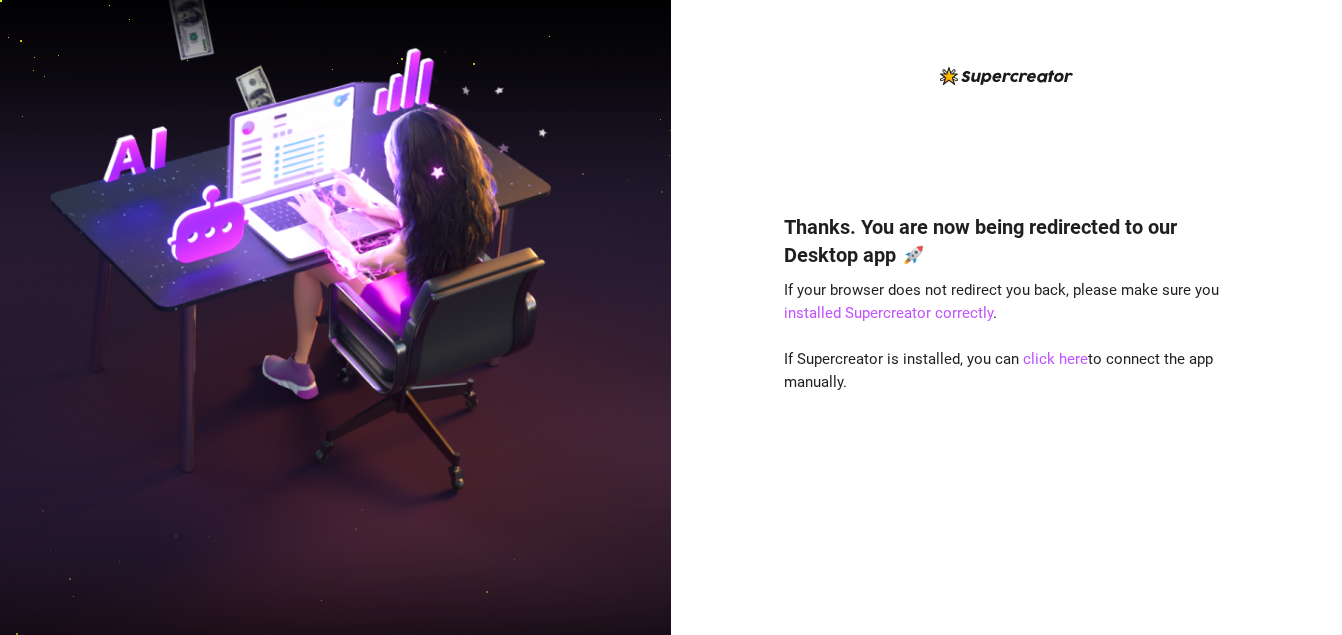 scroll, scrollTop: 0, scrollLeft: 0, axis: both 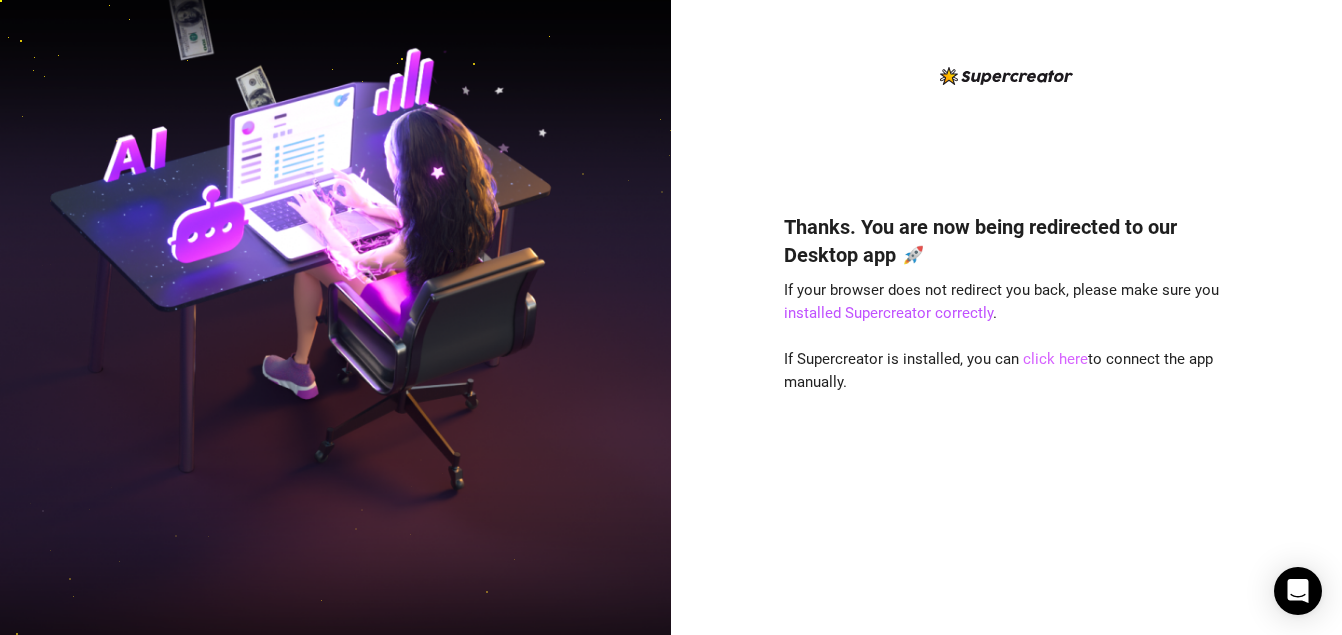click on "click here" at bounding box center (1055, 359) 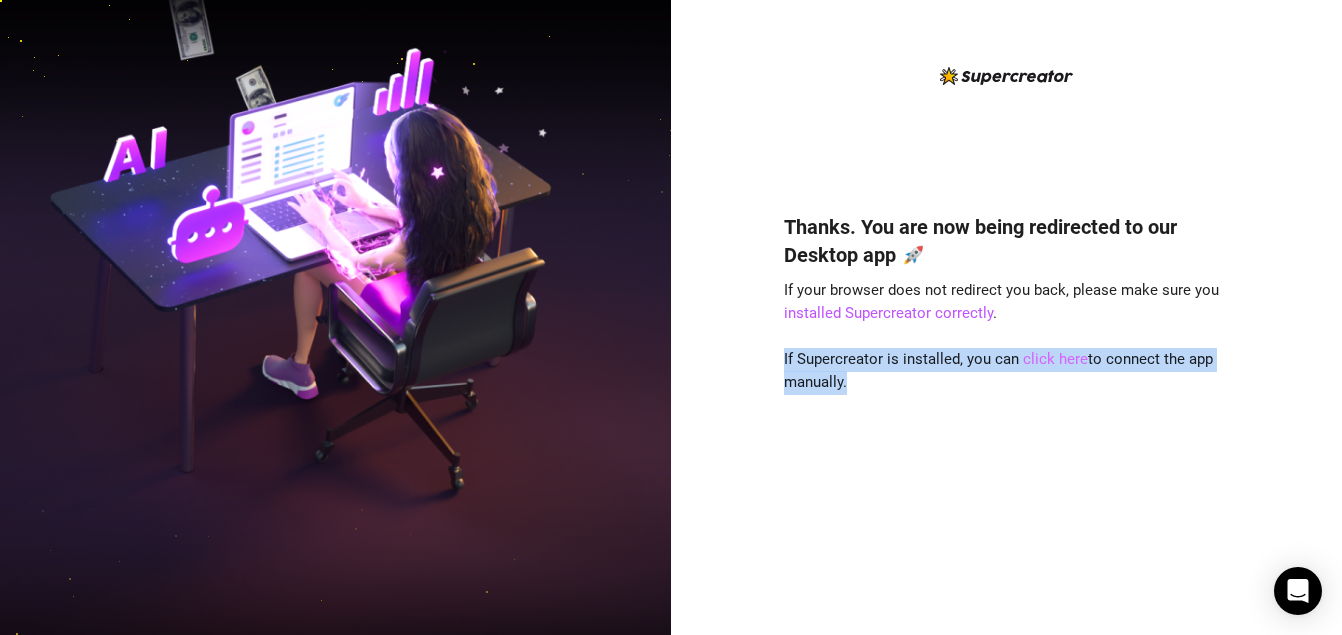 click on "click here" at bounding box center [1055, 359] 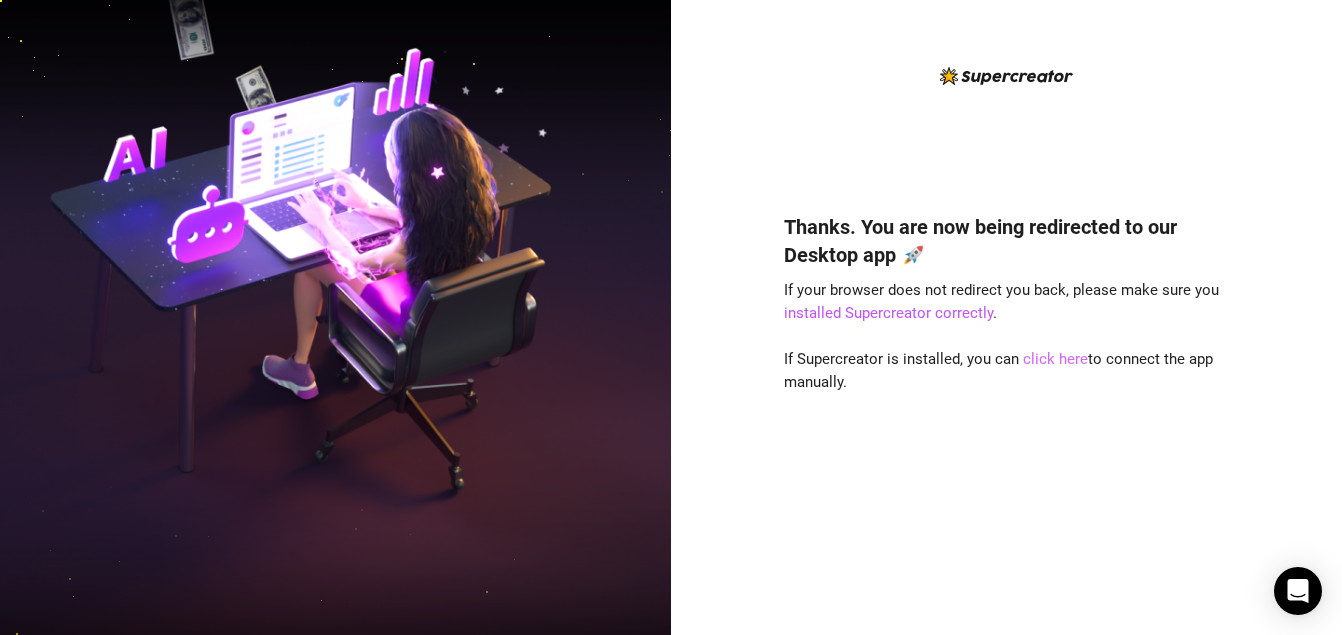 click on "click here" at bounding box center (1055, 359) 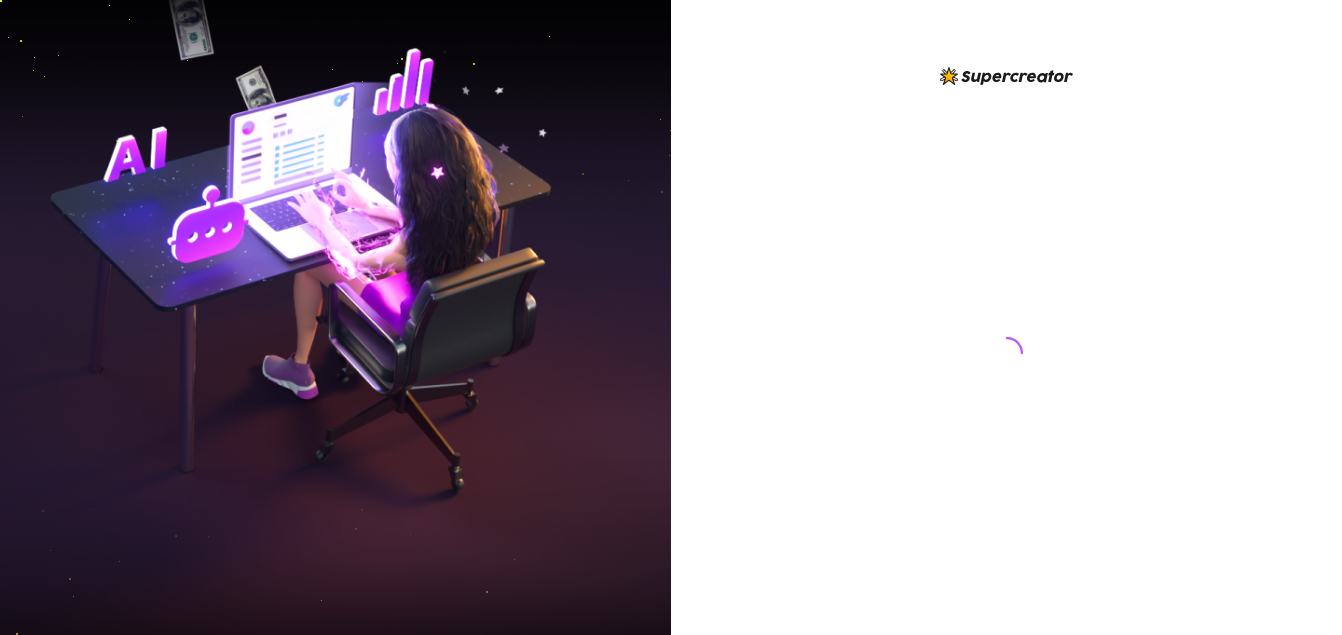 scroll, scrollTop: 0, scrollLeft: 0, axis: both 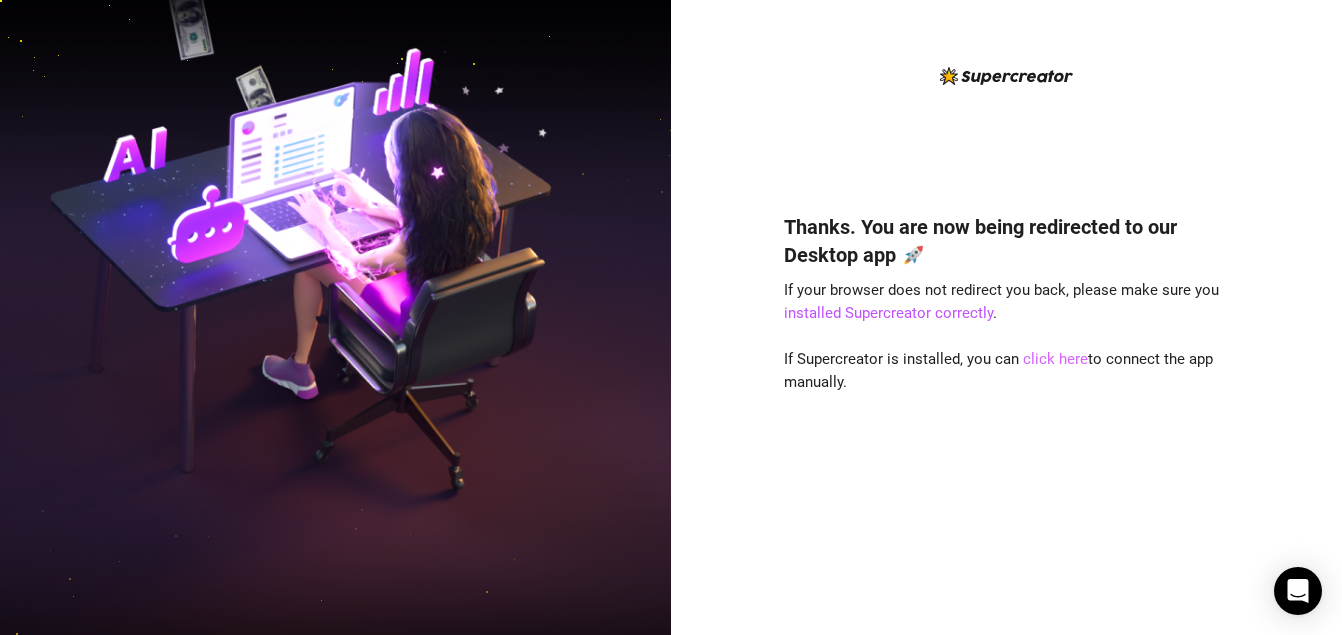 click on "click here" at bounding box center (1055, 359) 